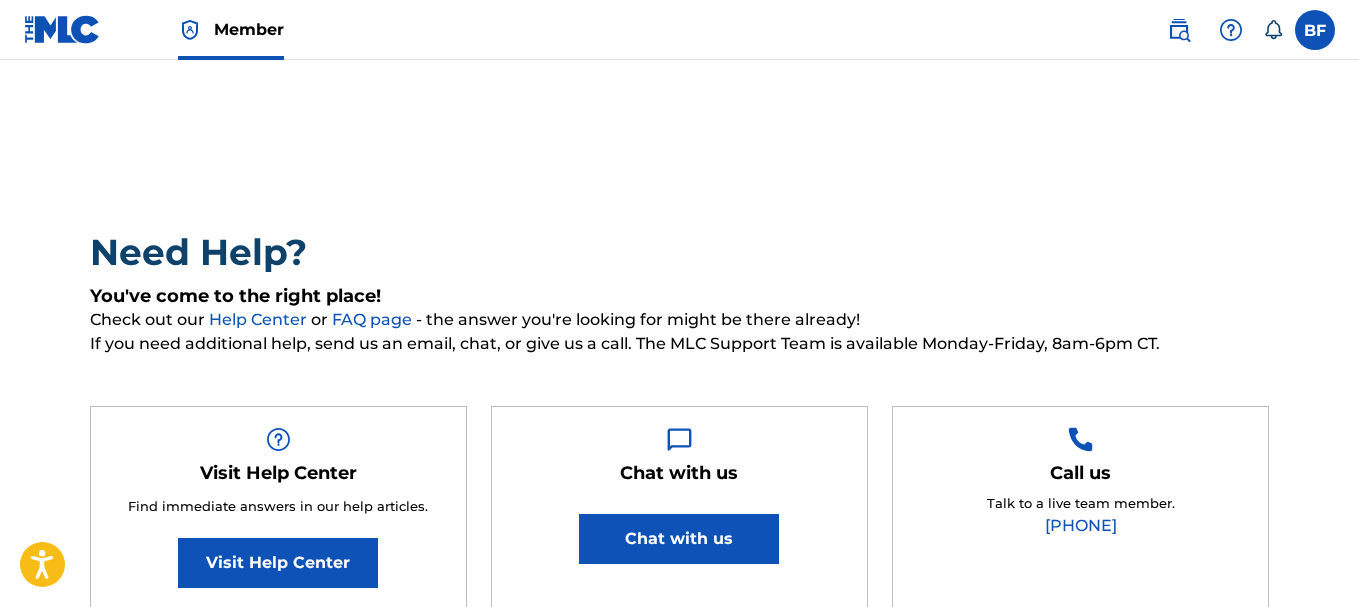 scroll, scrollTop: 0, scrollLeft: 0, axis: both 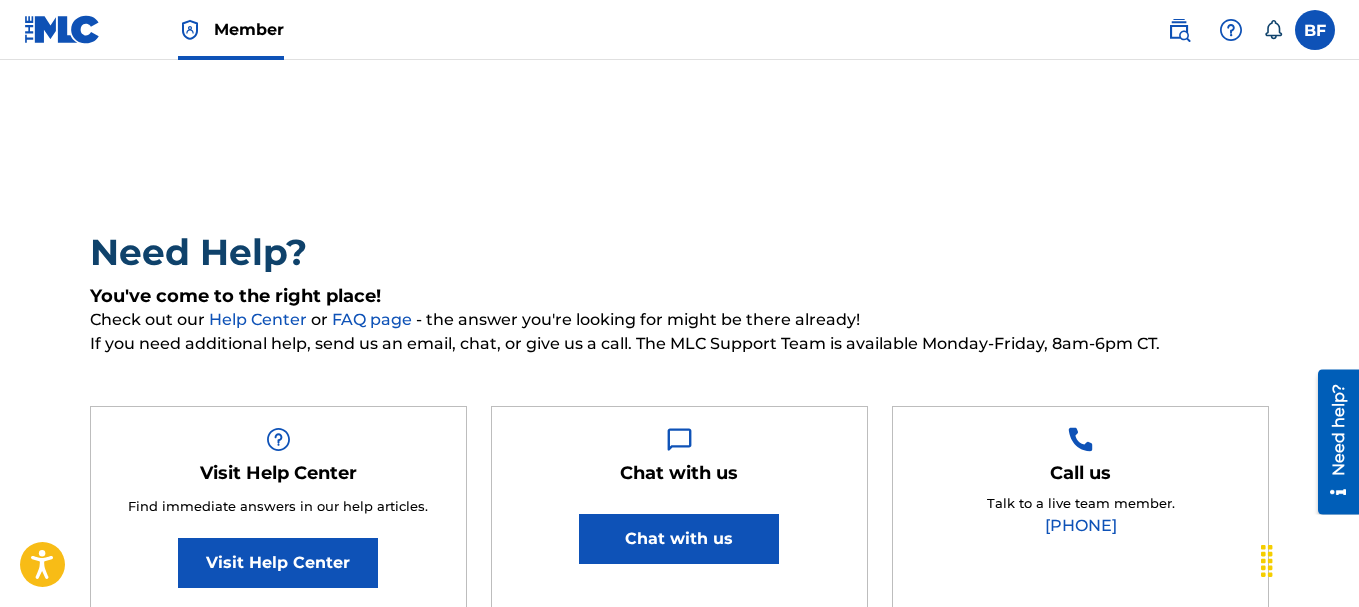click on "Need Help?" at bounding box center [680, 252] 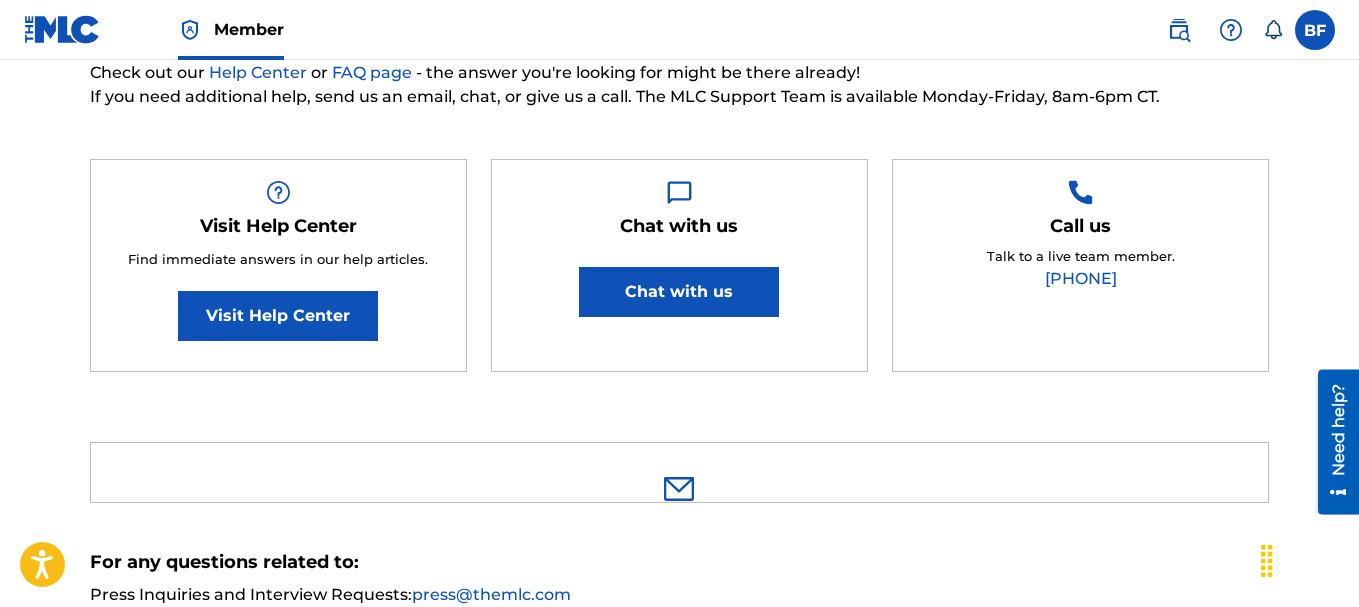 scroll, scrollTop: 300, scrollLeft: 0, axis: vertical 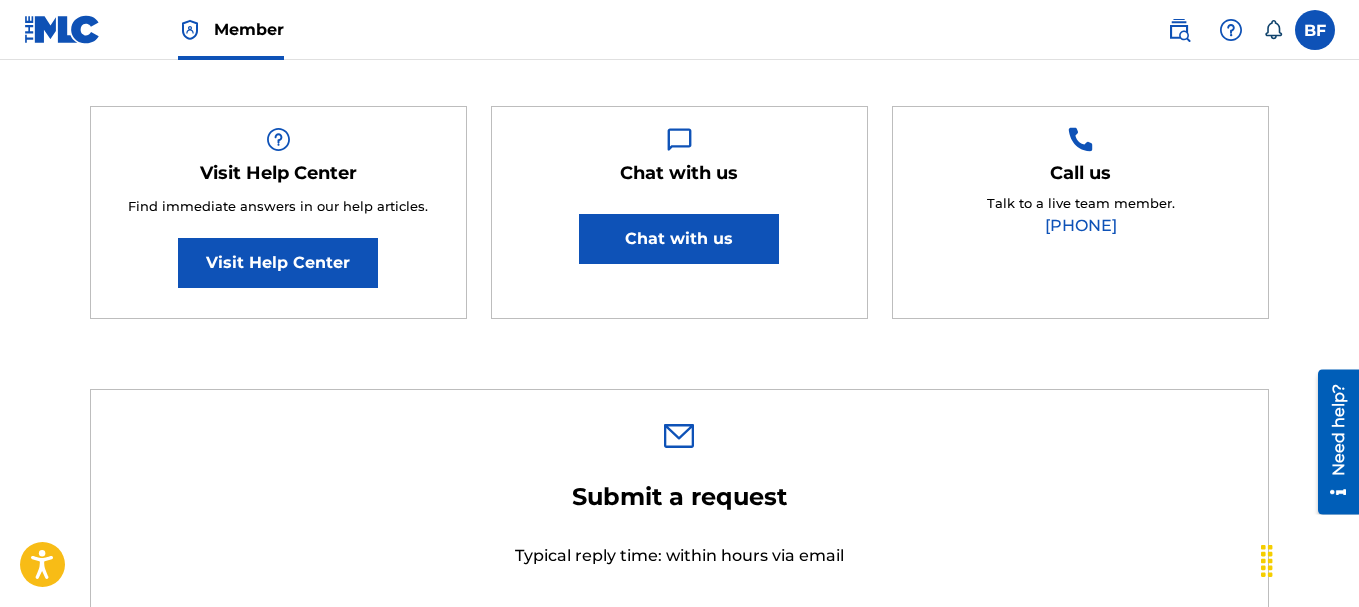 click on "Member BF BF Ben   Fales licensing@measureonemusic.com Notification Preferences Profile Log out" at bounding box center [679, 30] 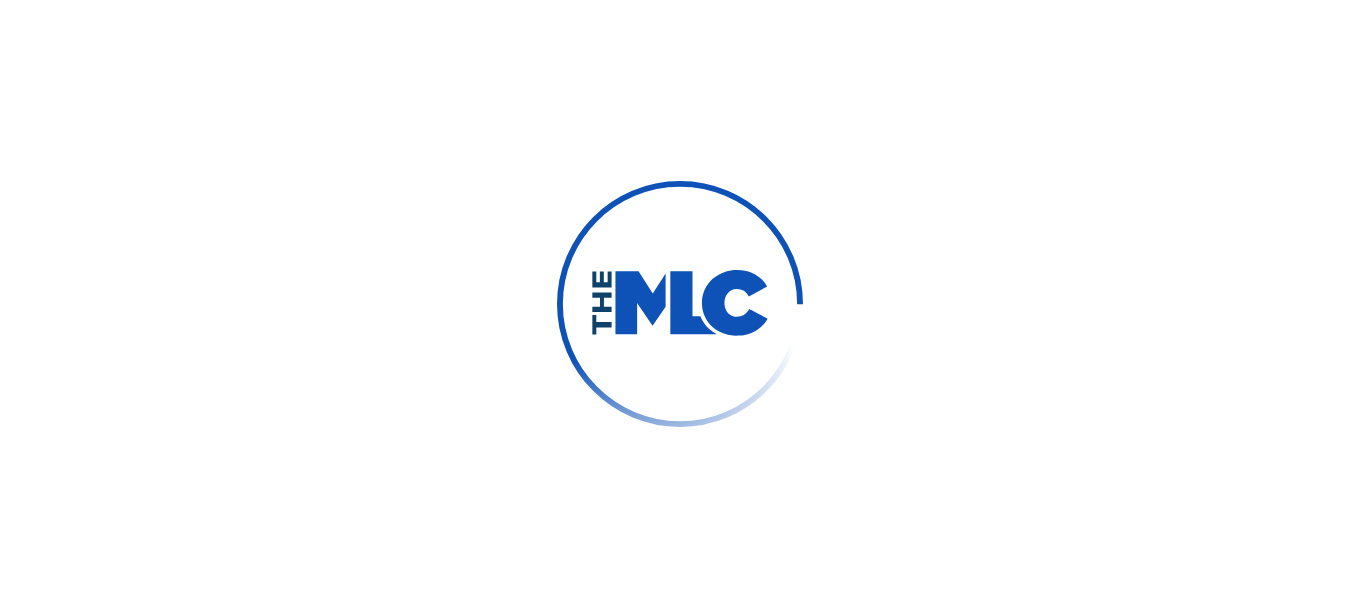 scroll, scrollTop: 0, scrollLeft: 0, axis: both 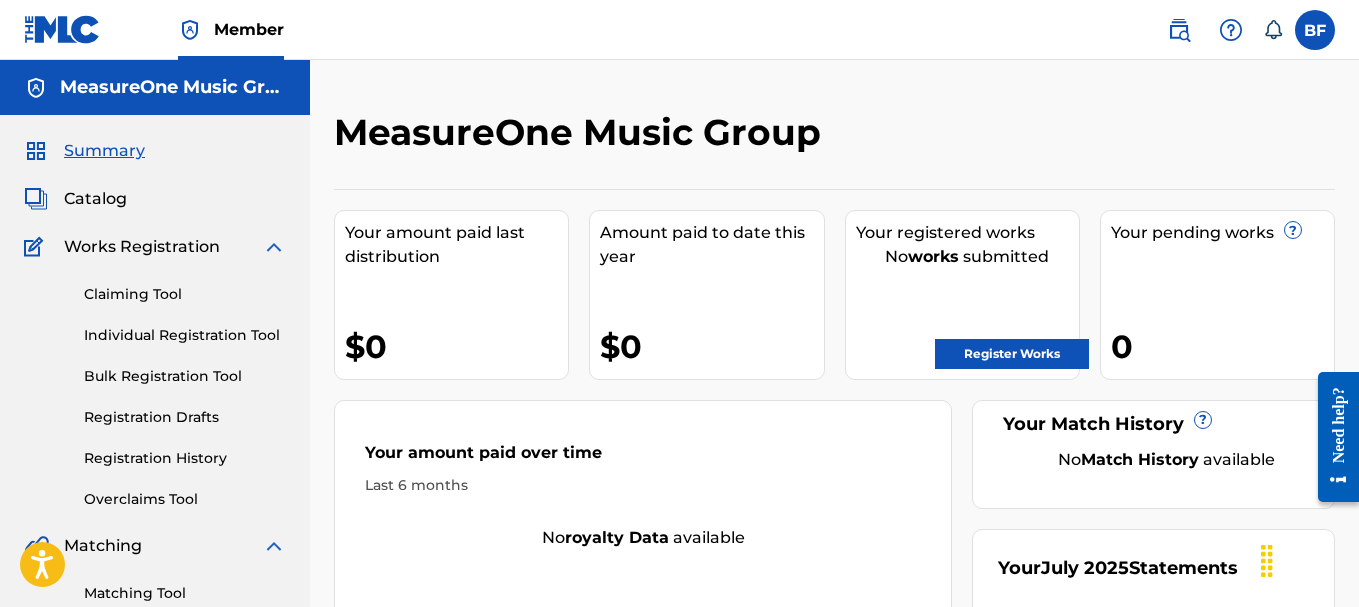 click on "Claiming Tool" at bounding box center (185, 294) 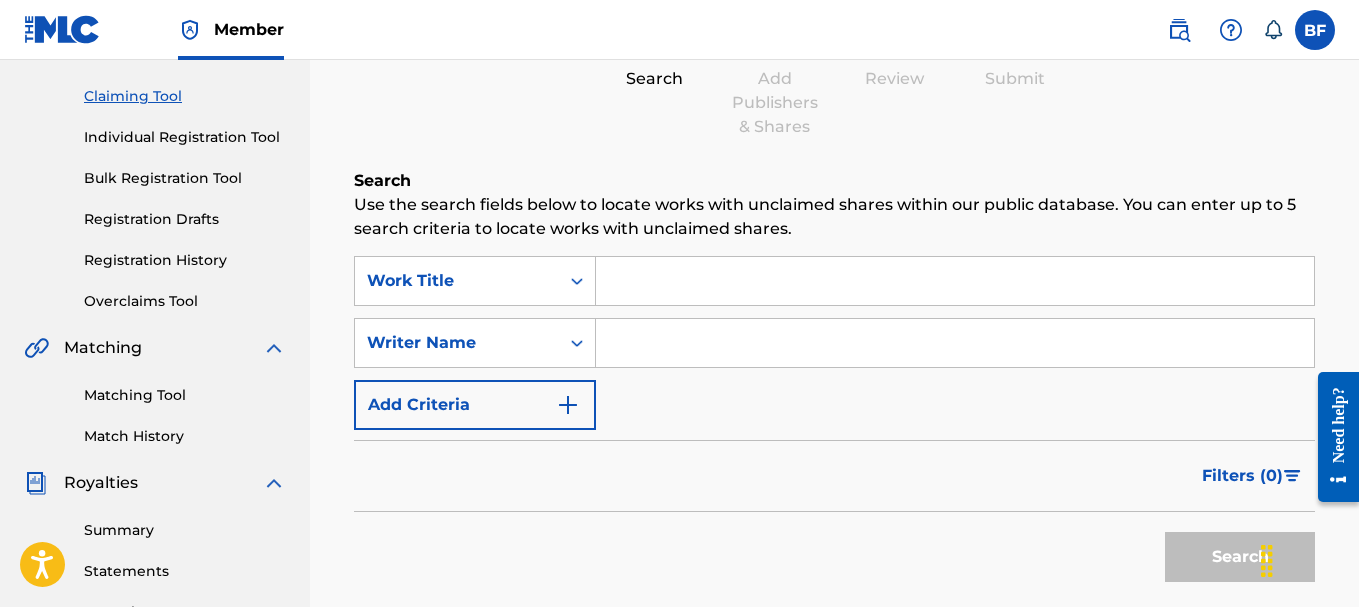 scroll, scrollTop: 200, scrollLeft: 0, axis: vertical 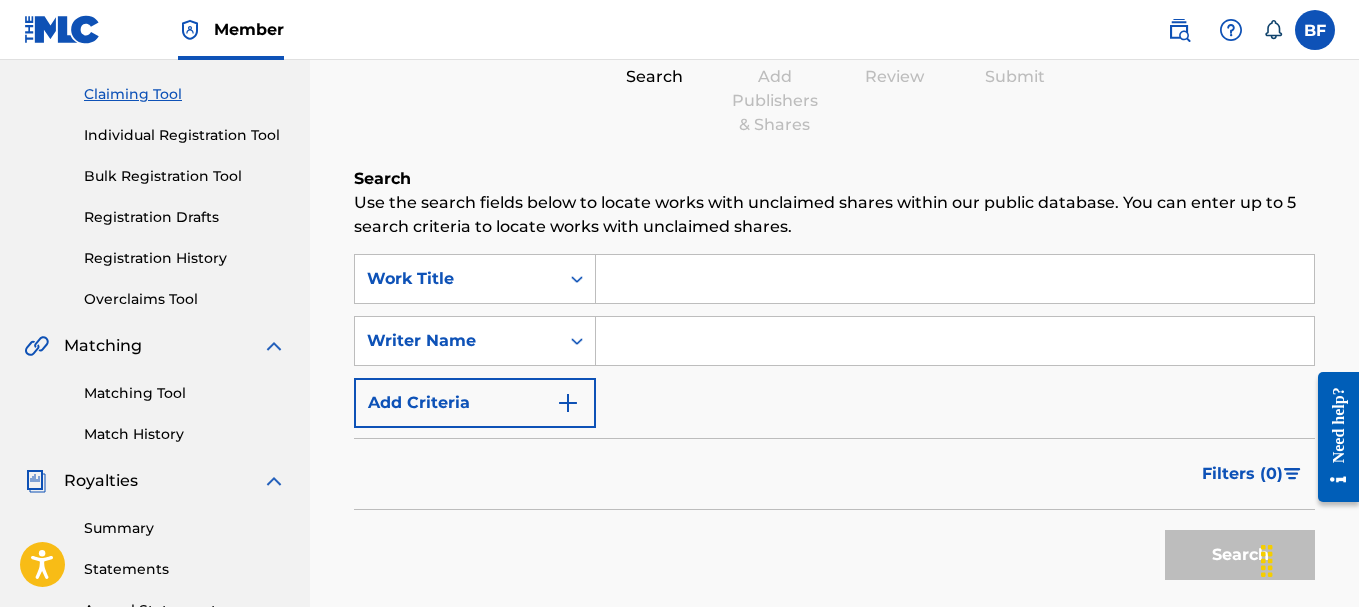 click at bounding box center [955, 279] 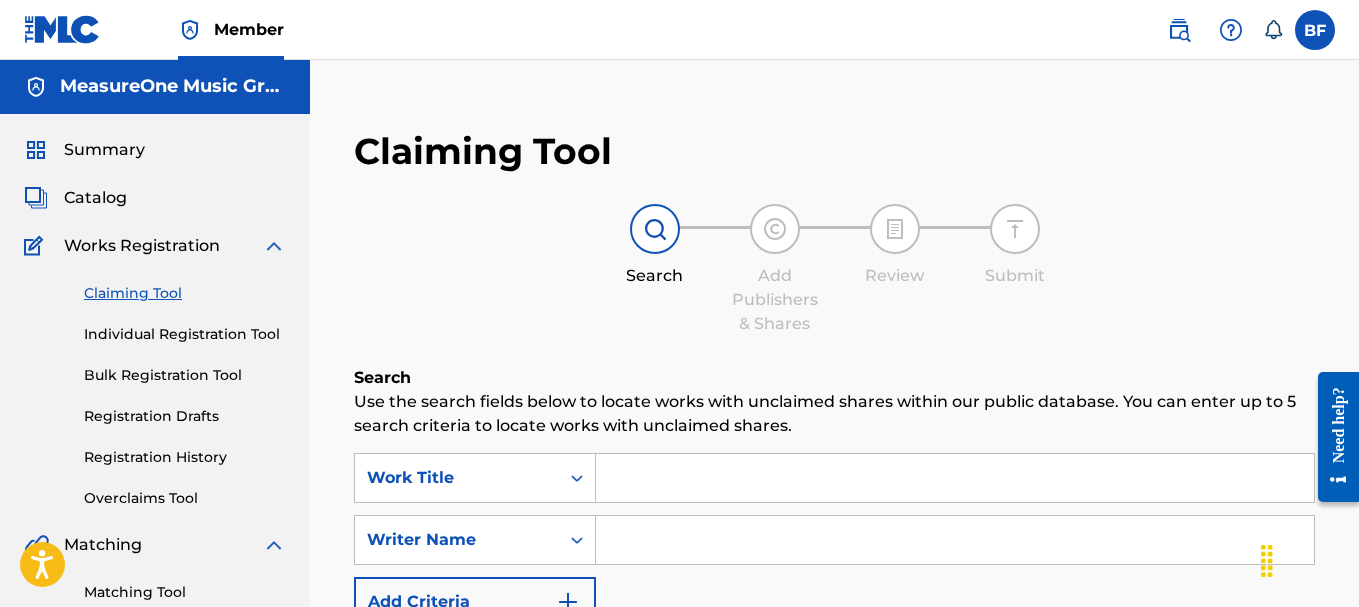 scroll, scrollTop: 0, scrollLeft: 0, axis: both 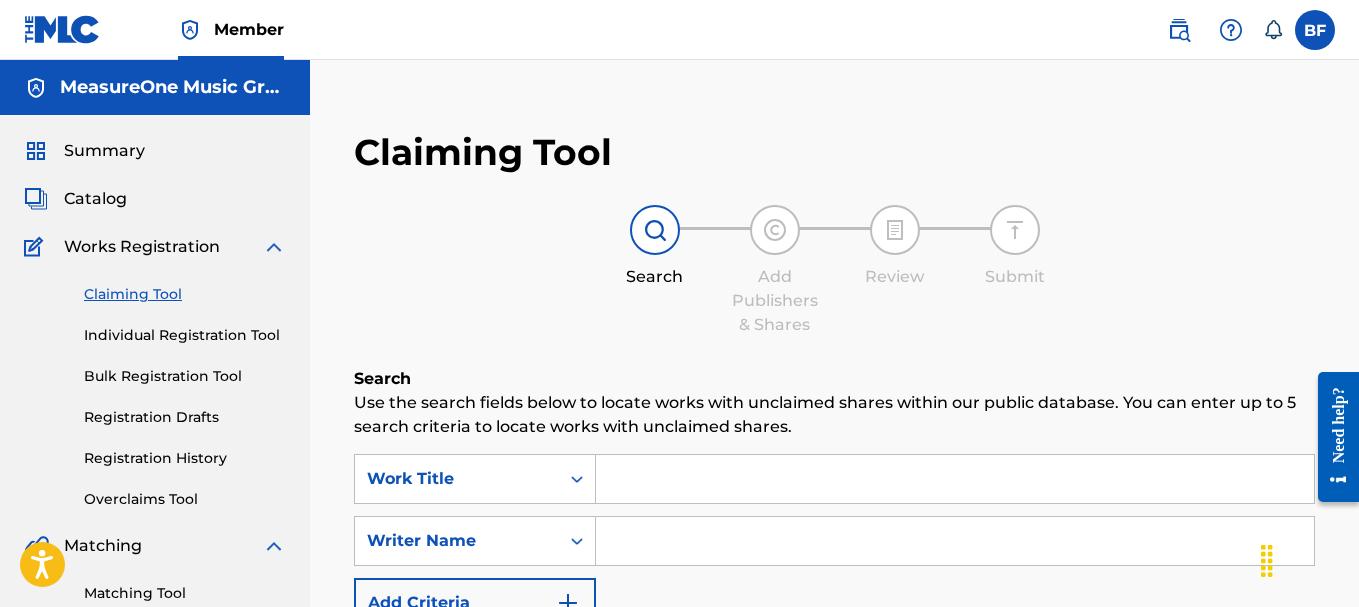 click on "Catalog" at bounding box center [95, 199] 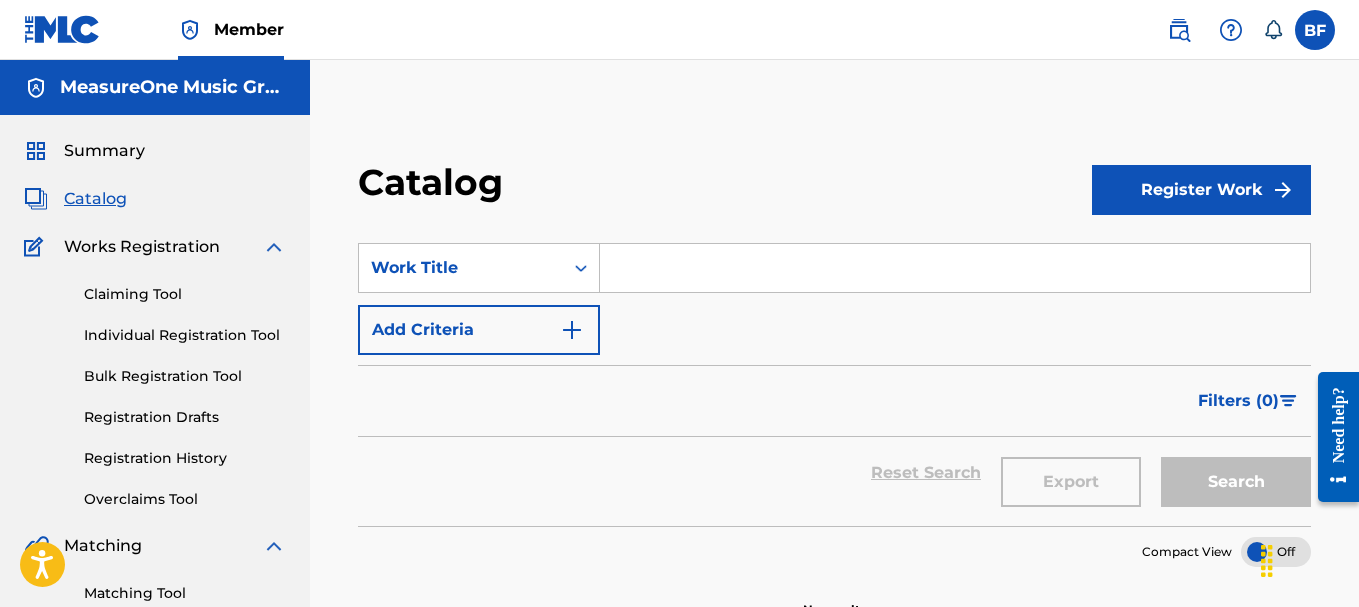 click at bounding box center (955, 268) 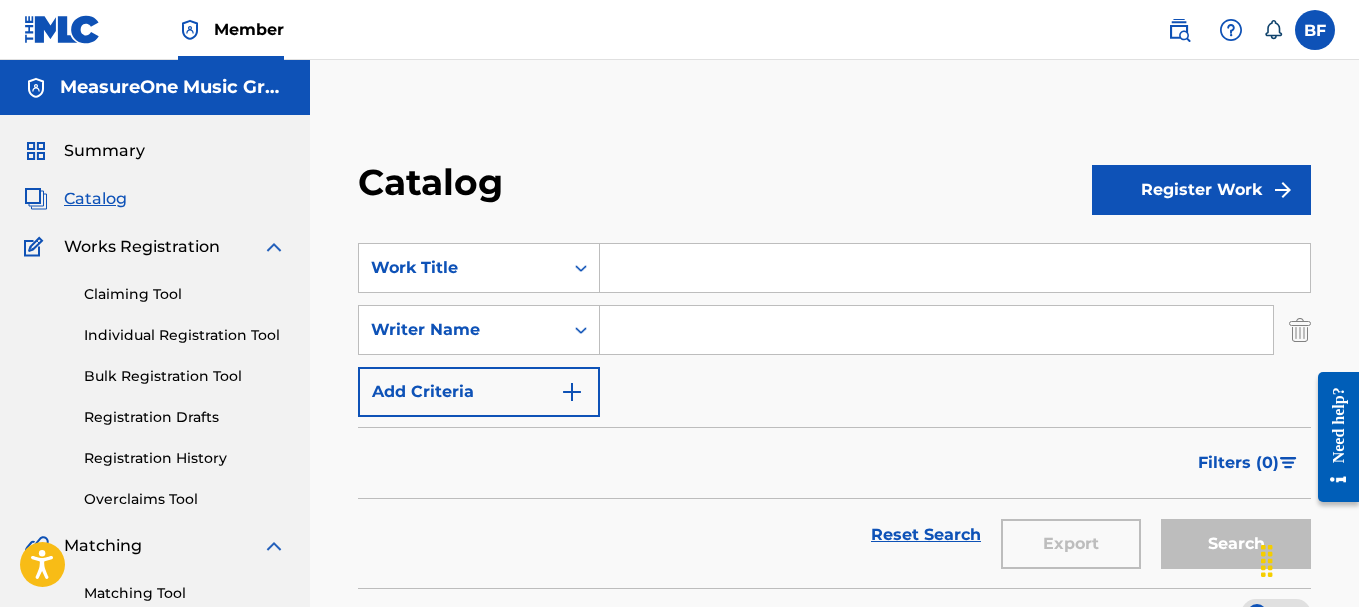 click on "Add Criteria" at bounding box center (479, 392) 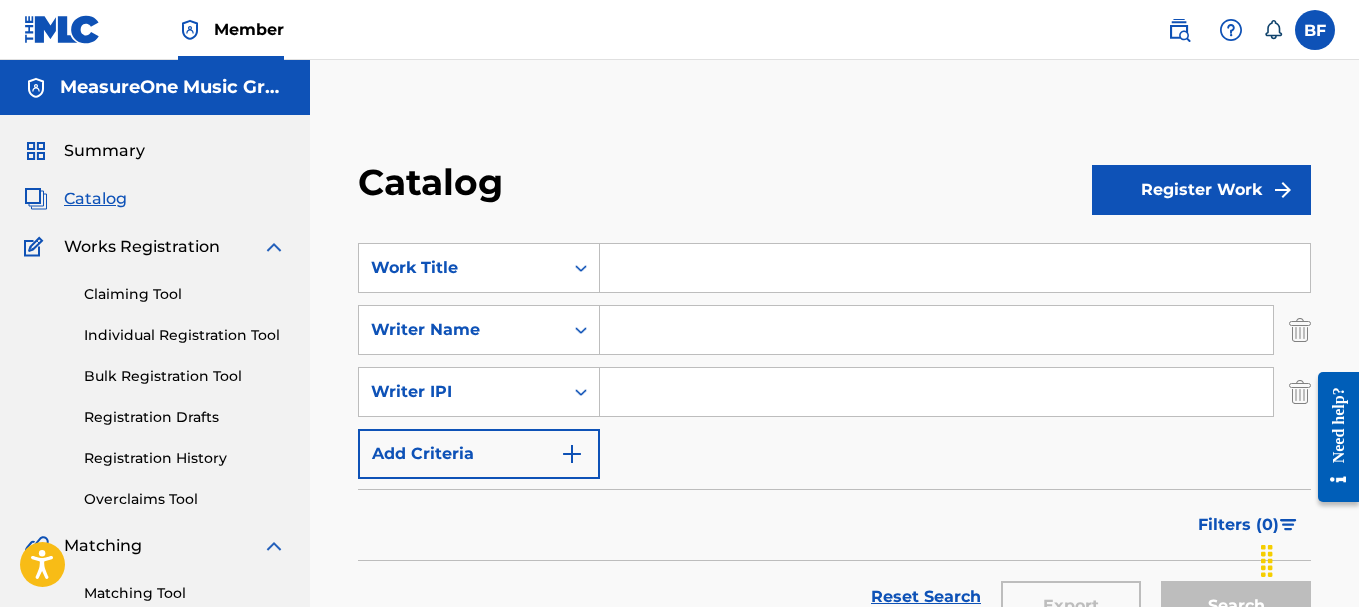 click at bounding box center (572, 454) 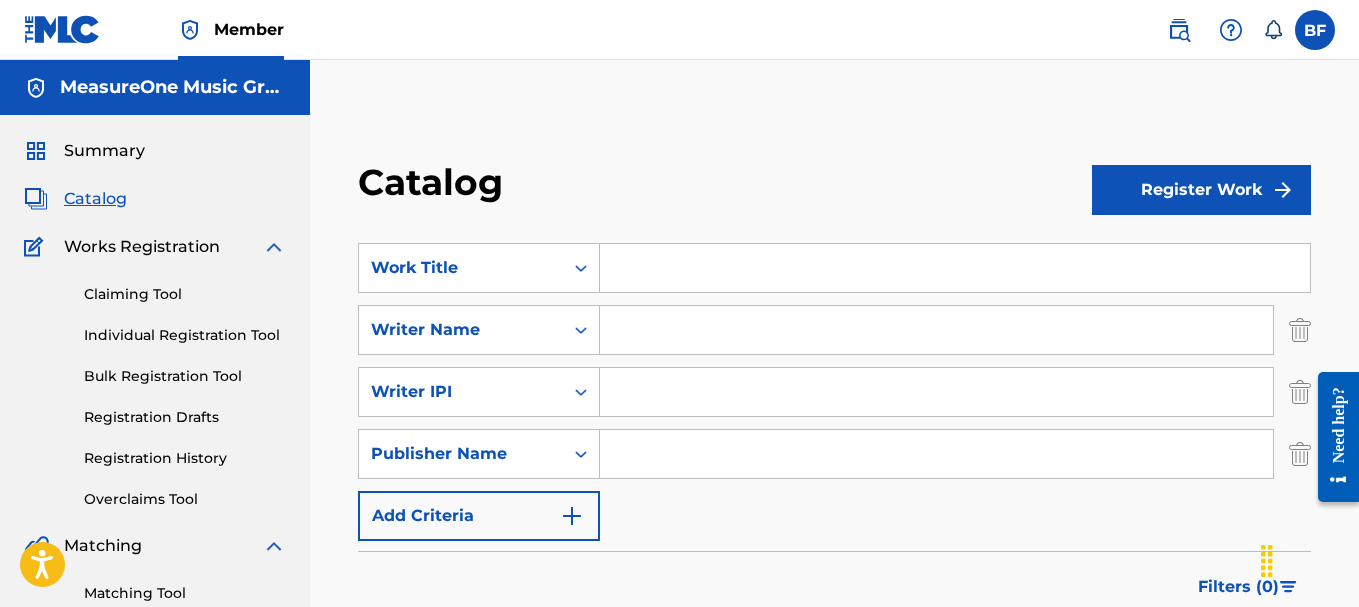 click at bounding box center (572, 516) 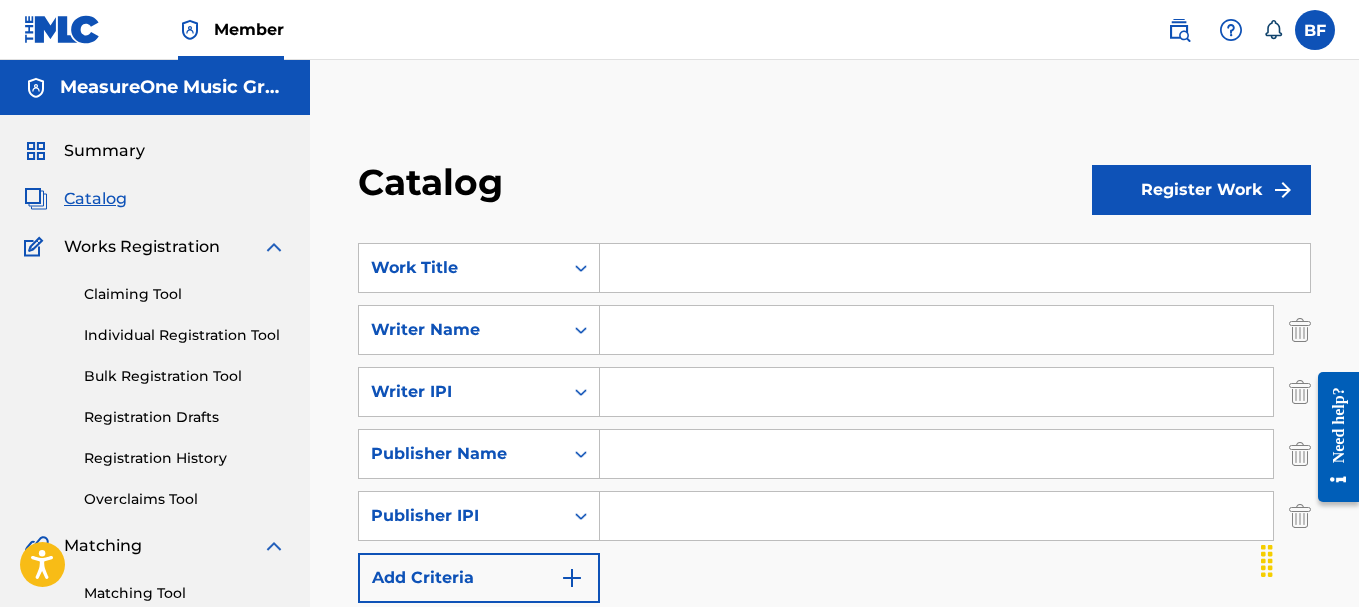 type 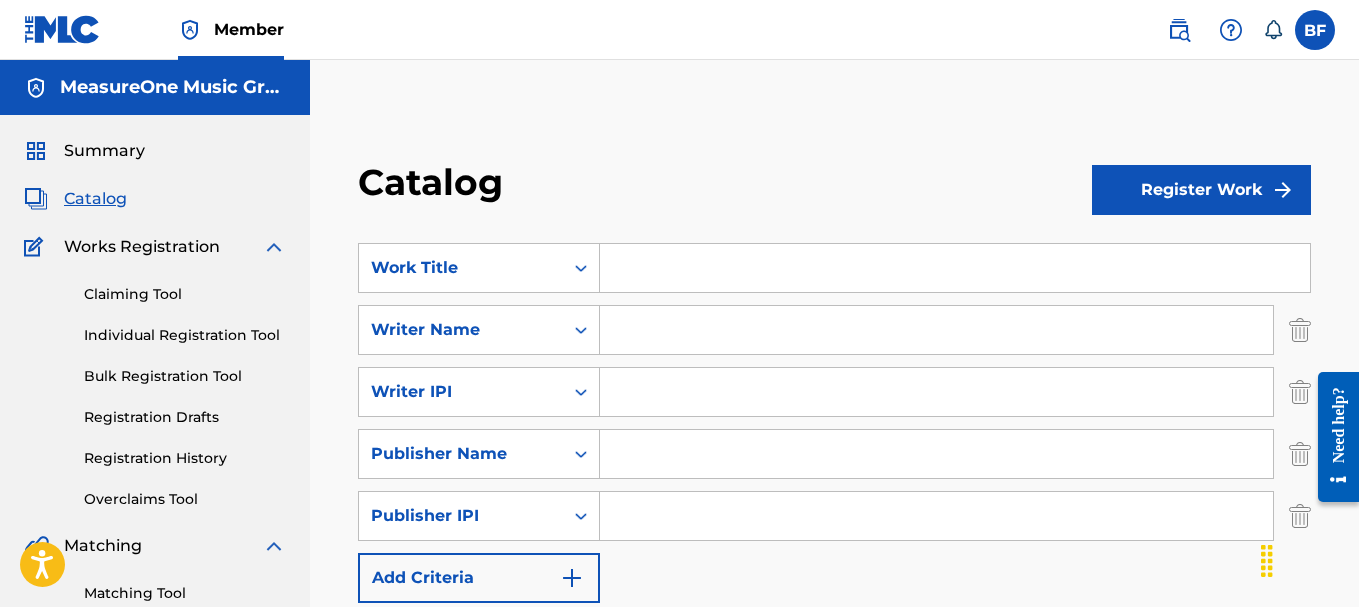 click at bounding box center [955, 268] 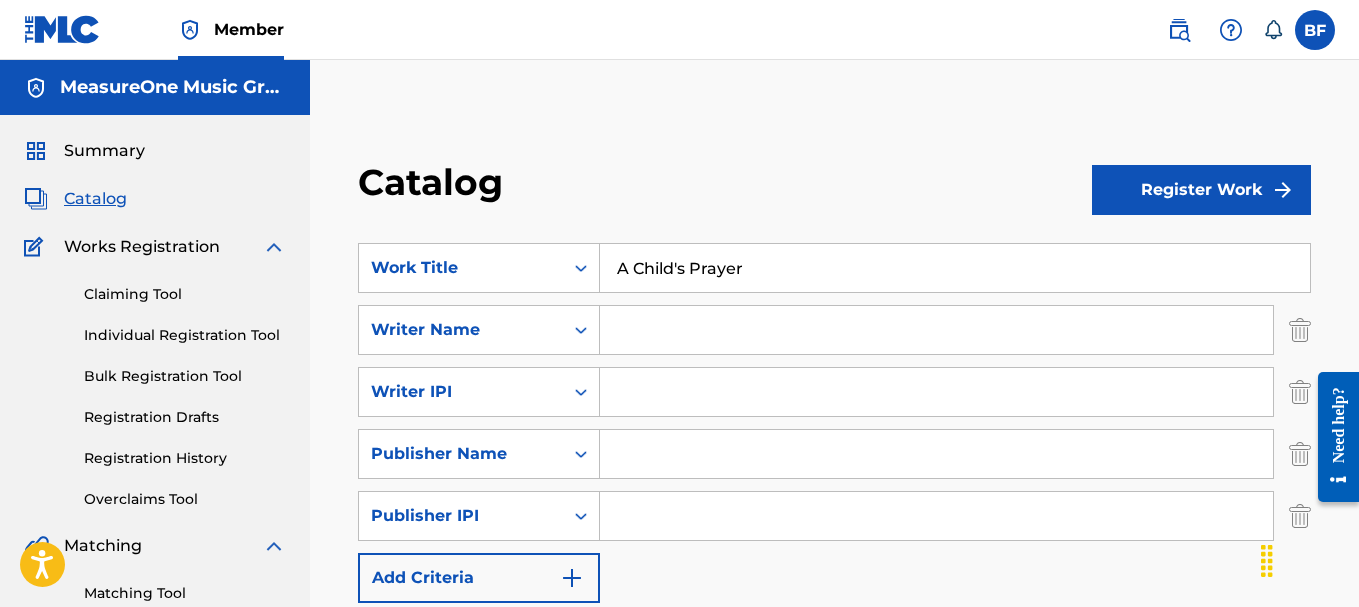 type on "A Child's Prayer" 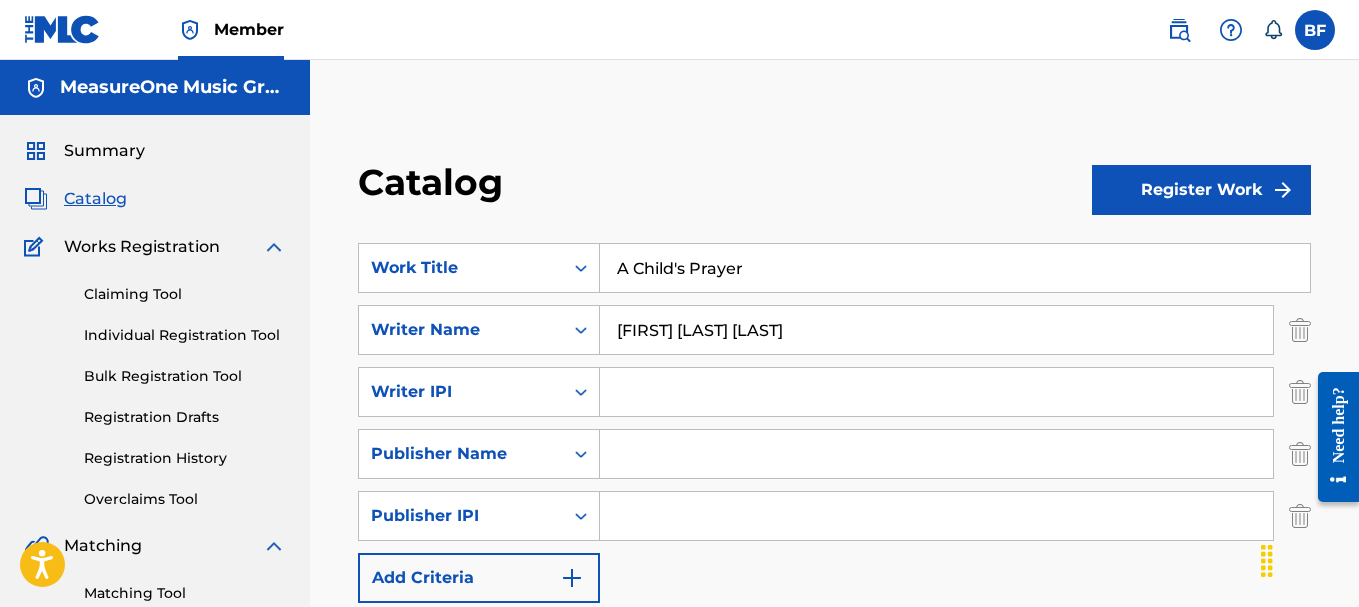 scroll, scrollTop: 100, scrollLeft: 0, axis: vertical 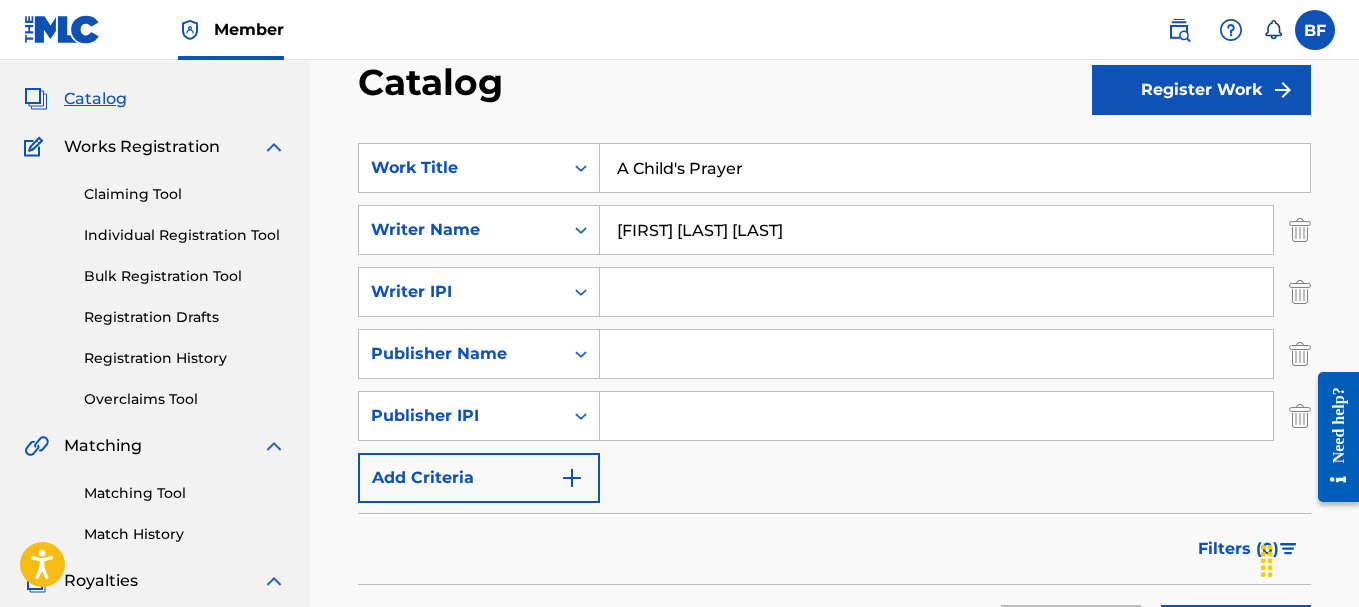 type on "[FIRST] [LAST] [LAST]" 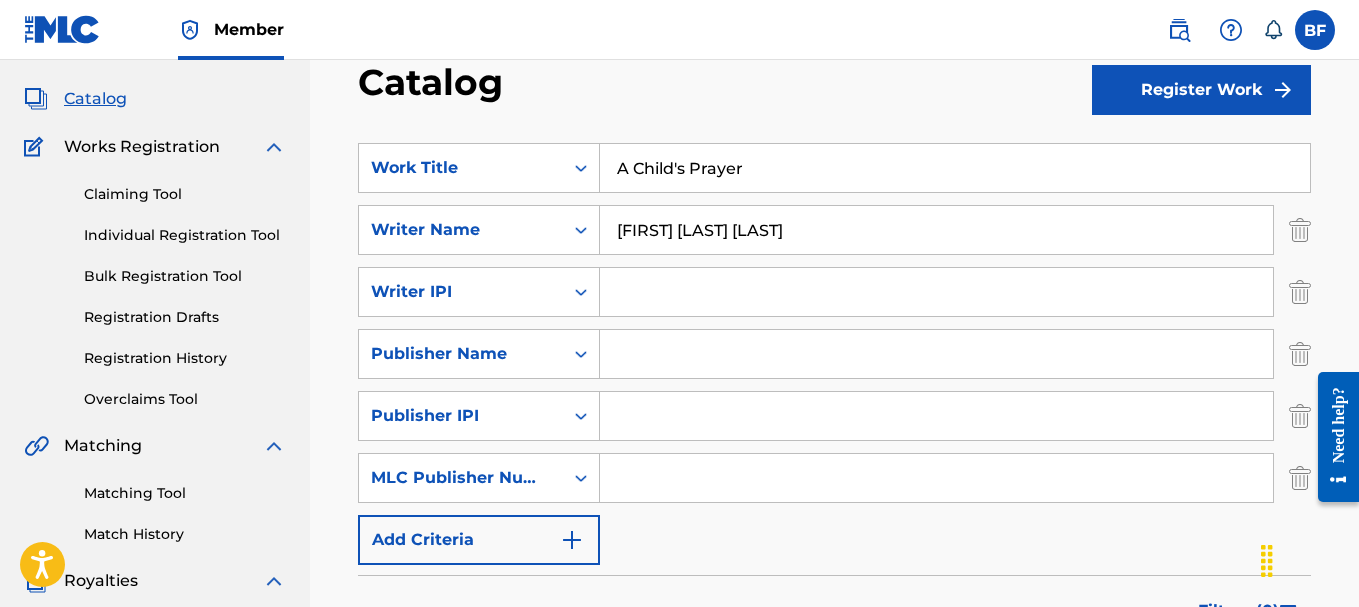 click at bounding box center (572, 540) 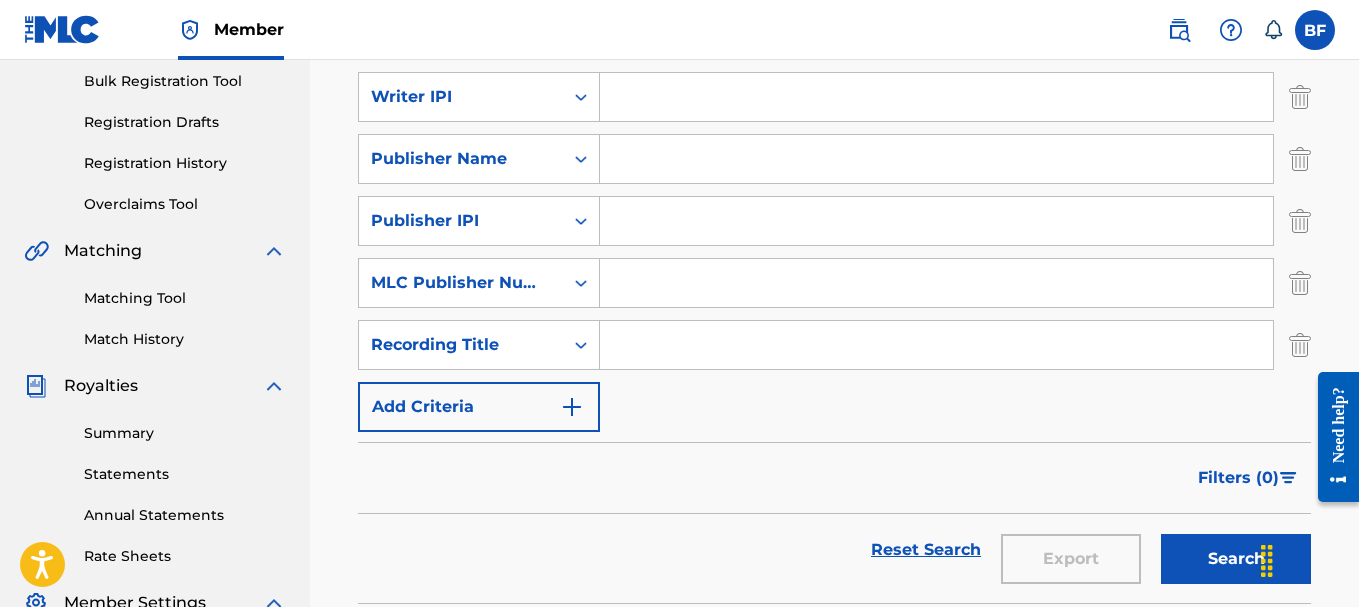 scroll, scrollTop: 300, scrollLeft: 0, axis: vertical 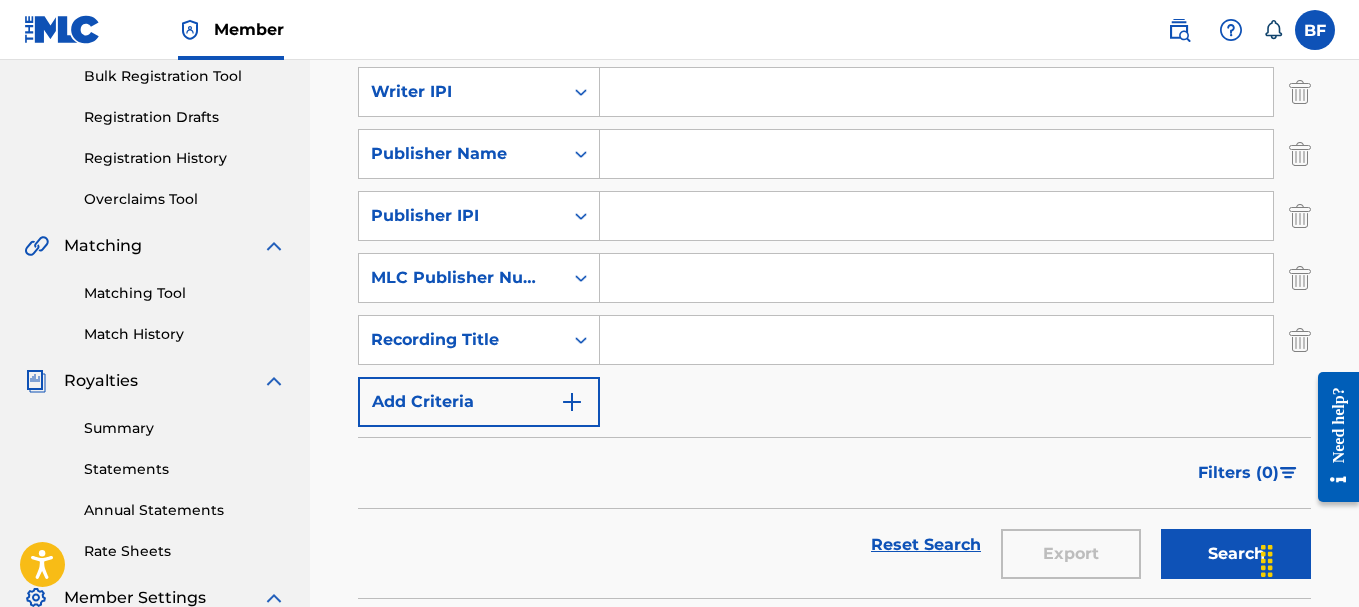 click at bounding box center (572, 402) 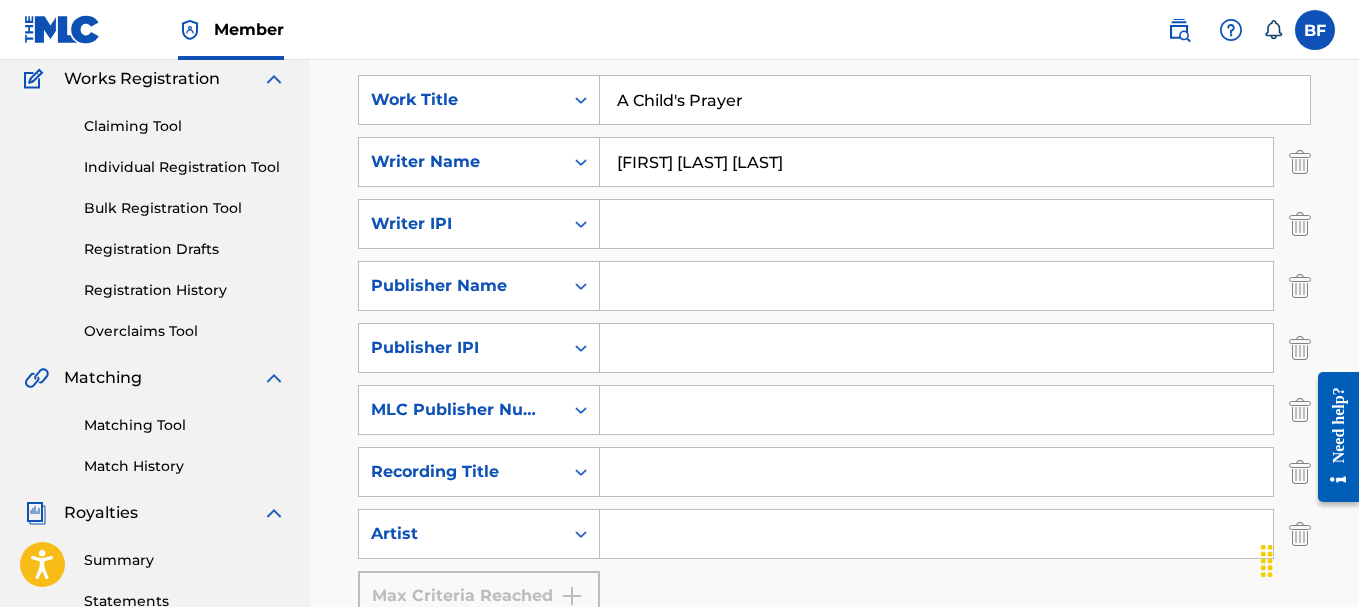 scroll, scrollTop: 200, scrollLeft: 0, axis: vertical 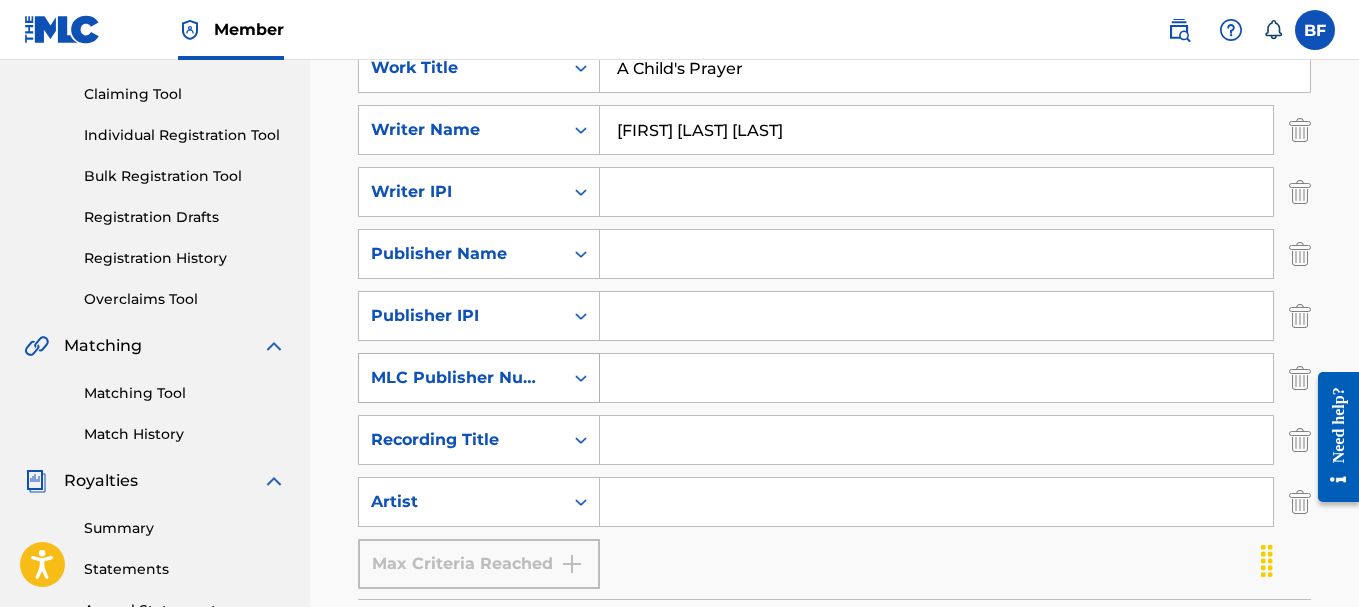 click on "MLC Publisher Number" at bounding box center [461, 378] 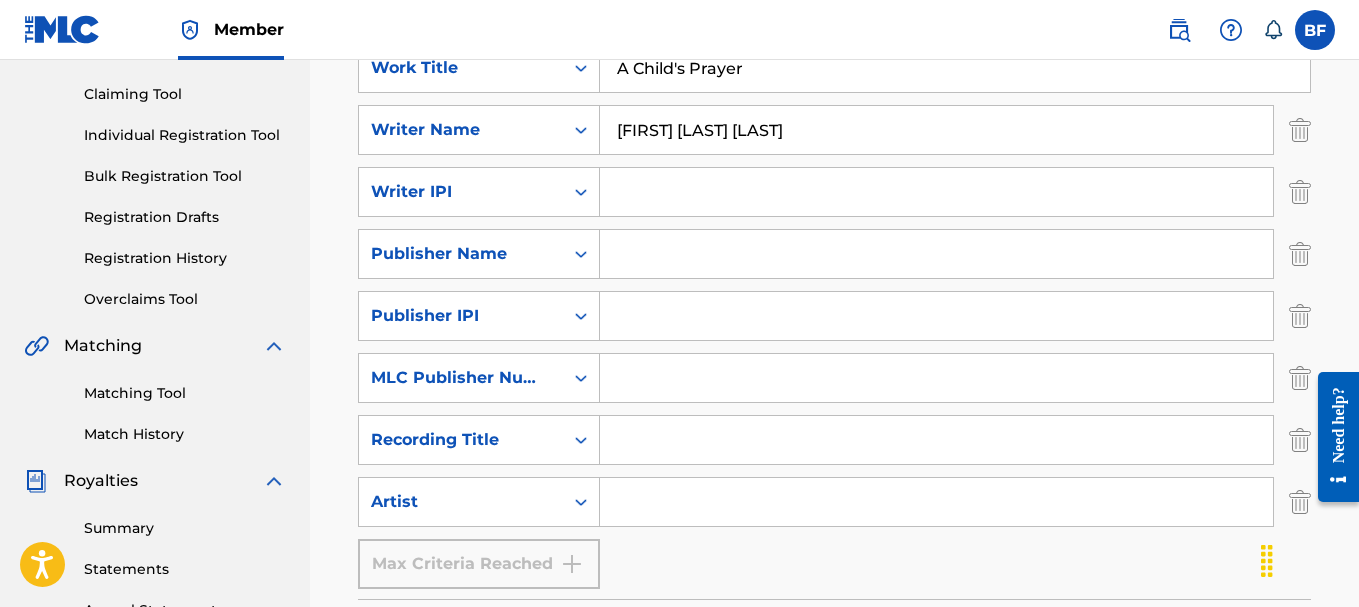 click at bounding box center [581, 378] 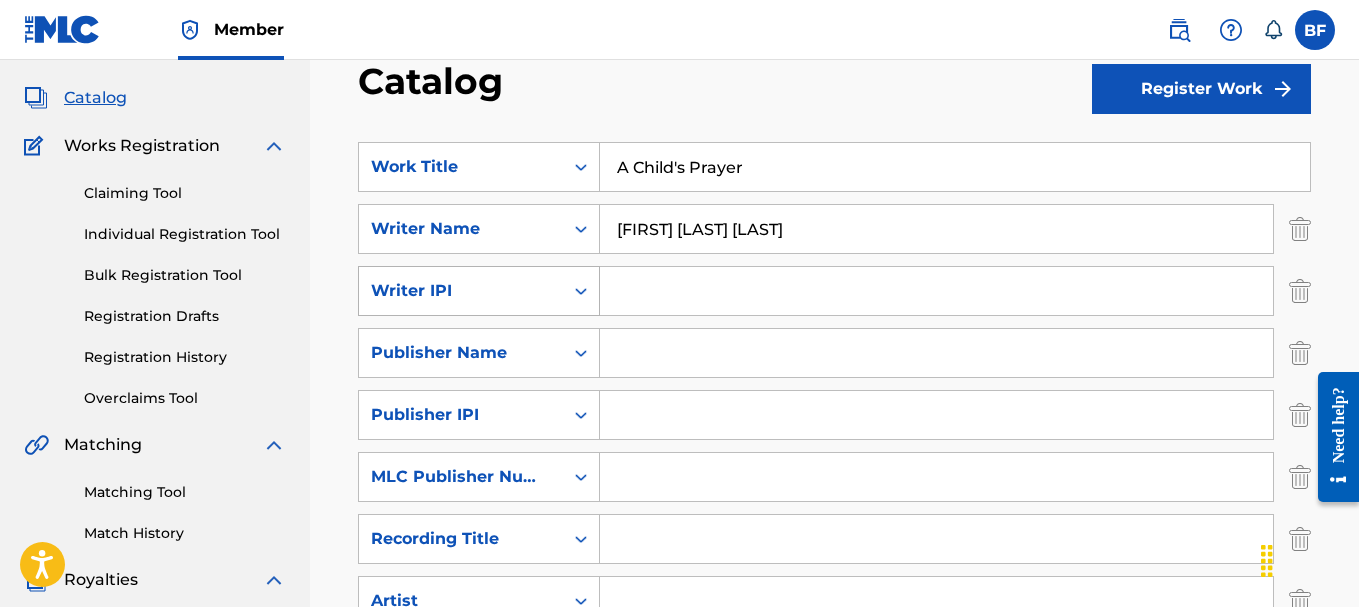 scroll, scrollTop: 100, scrollLeft: 0, axis: vertical 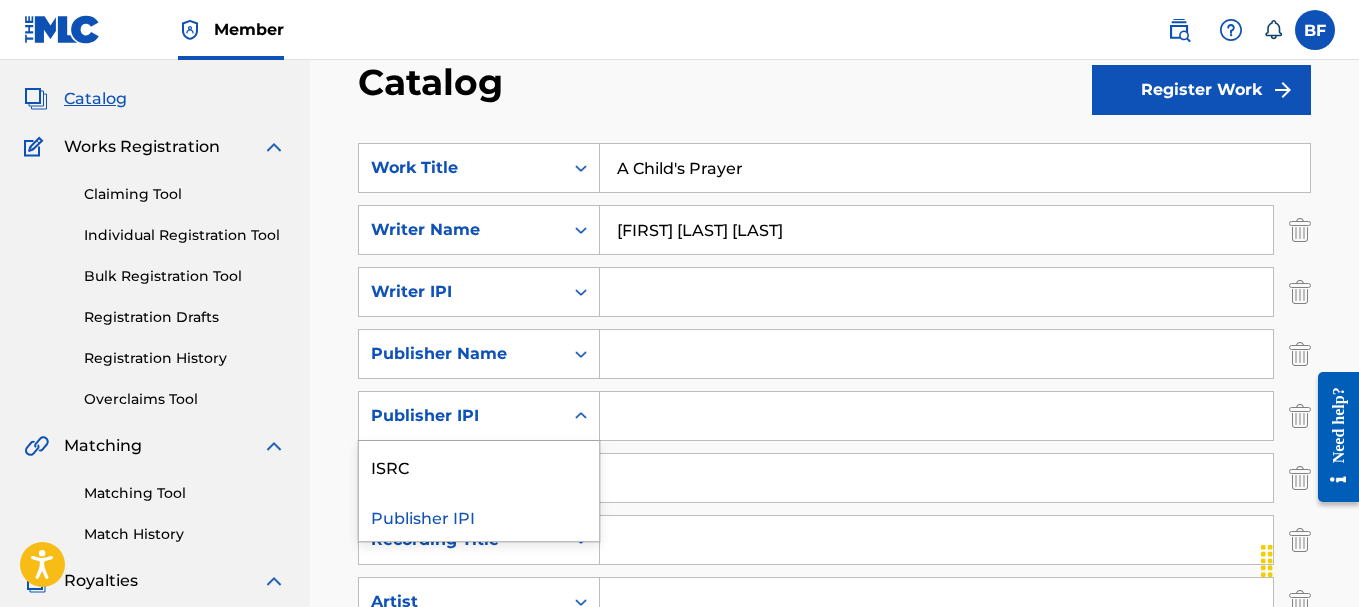 click 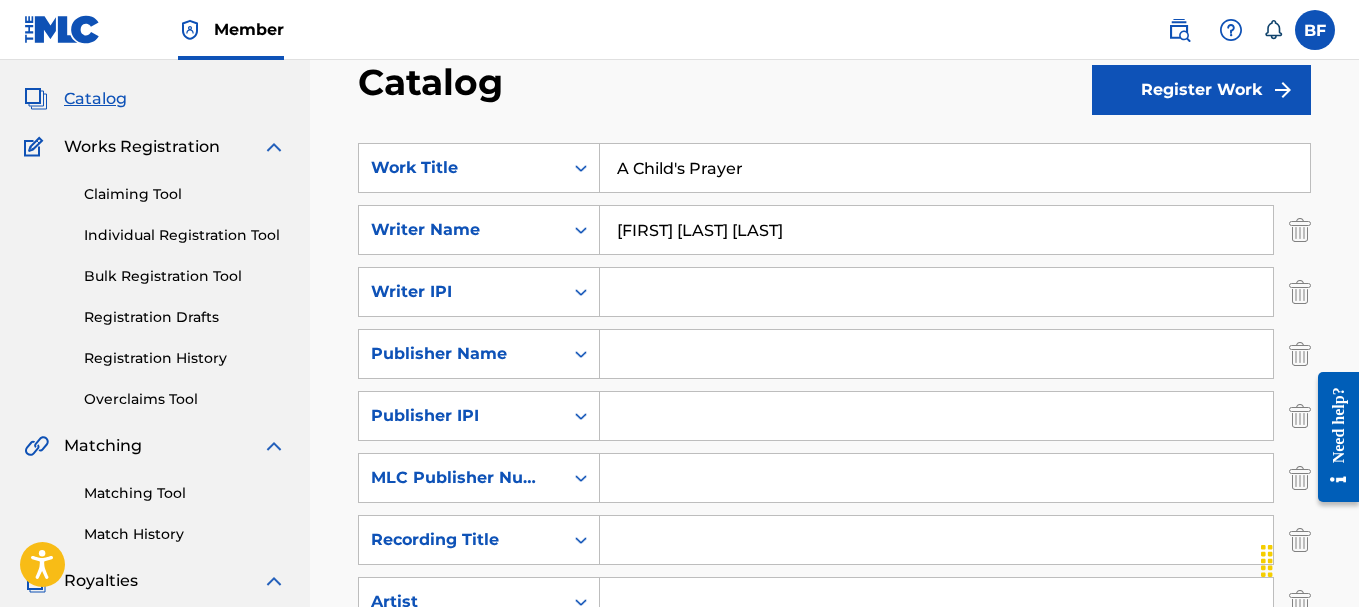 click 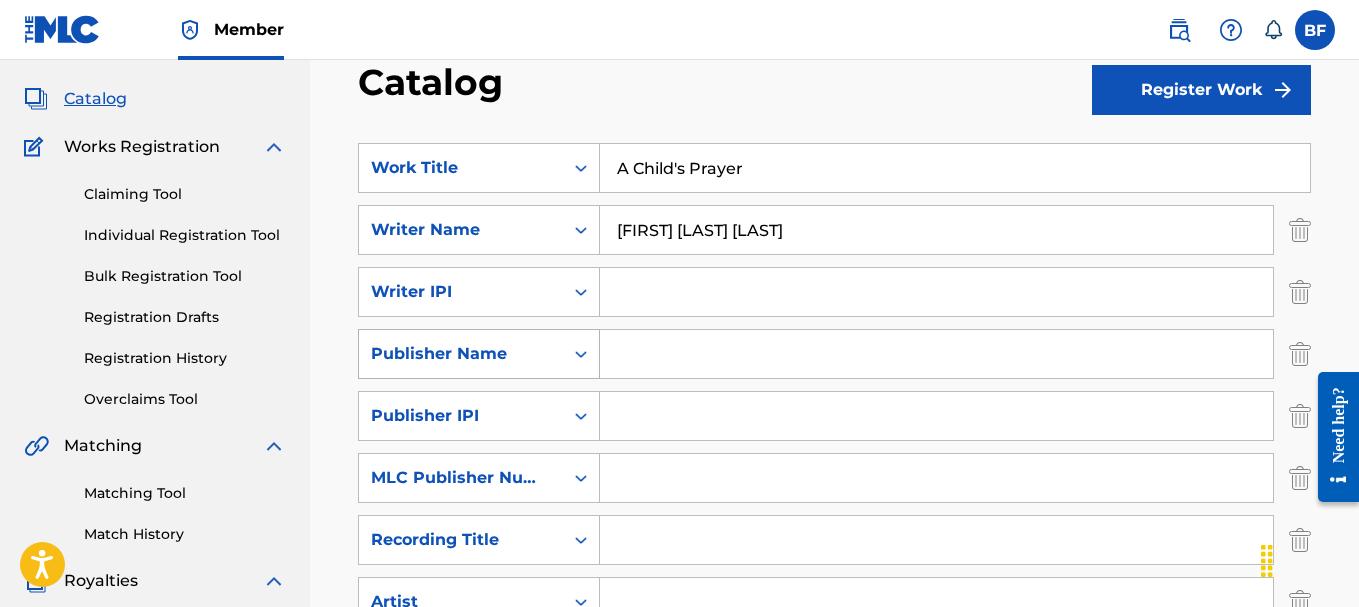 click 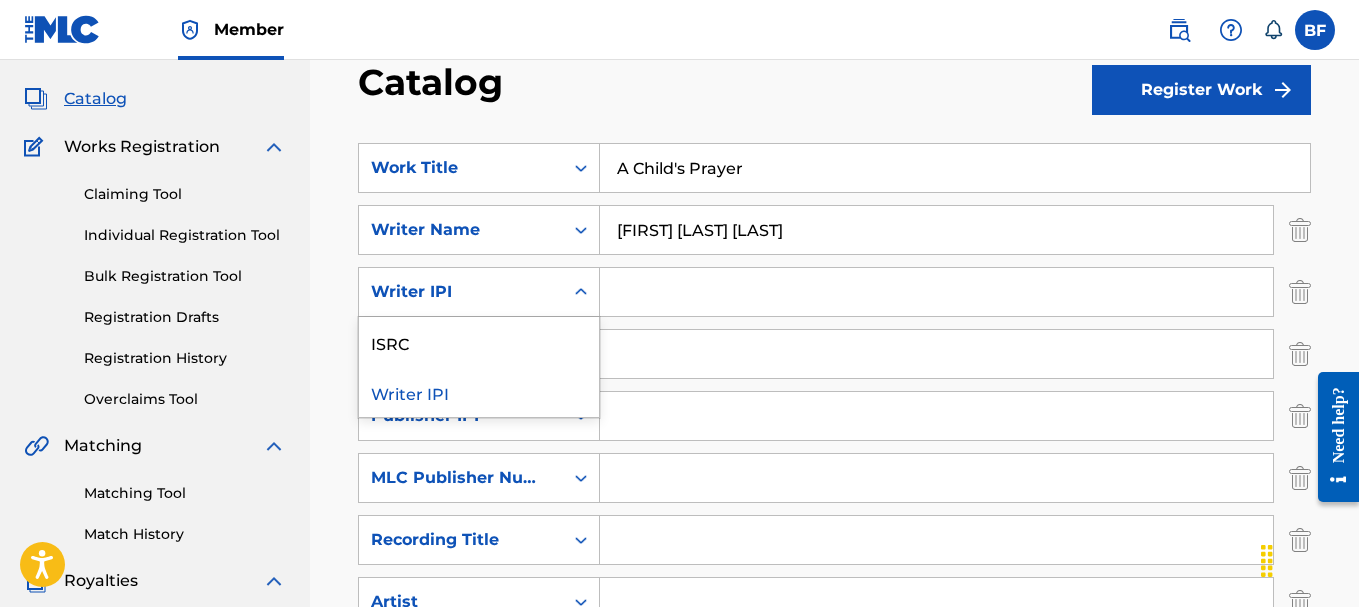 click 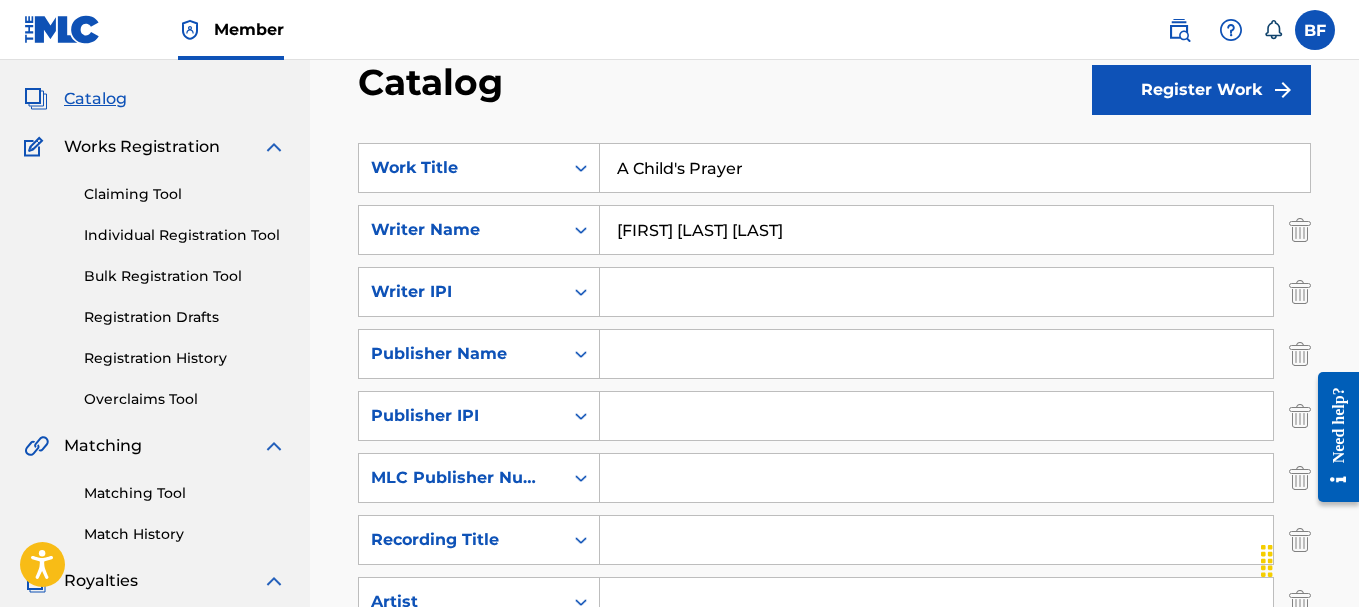 scroll, scrollTop: 300, scrollLeft: 0, axis: vertical 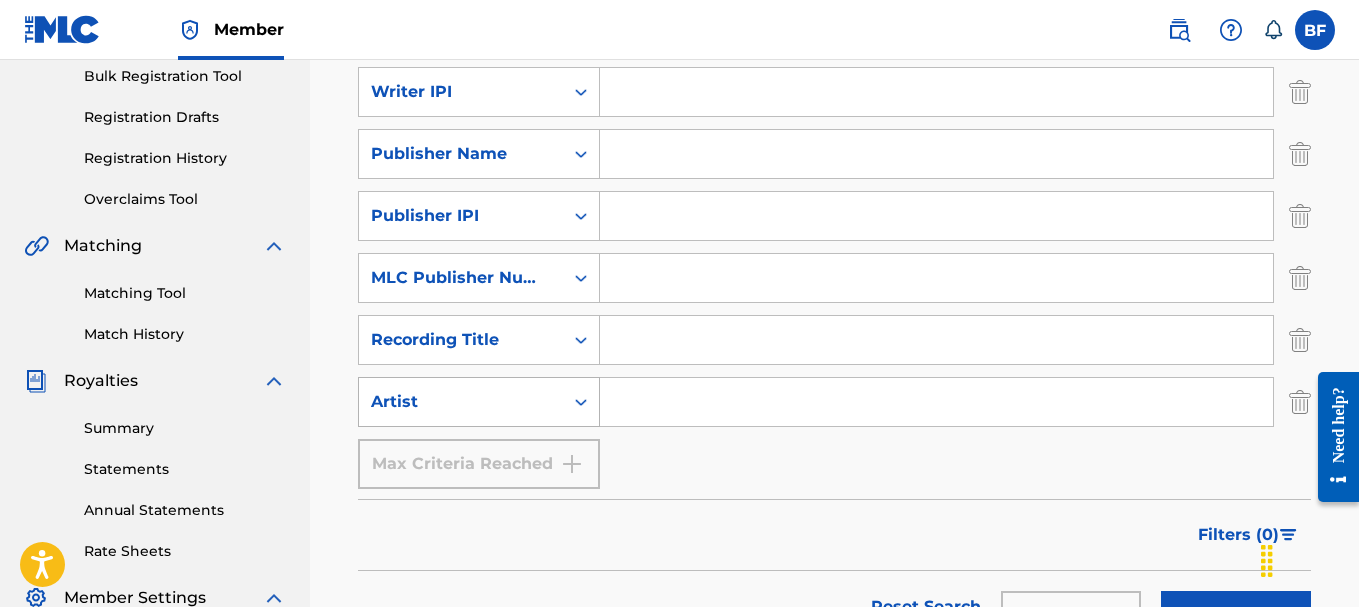 click 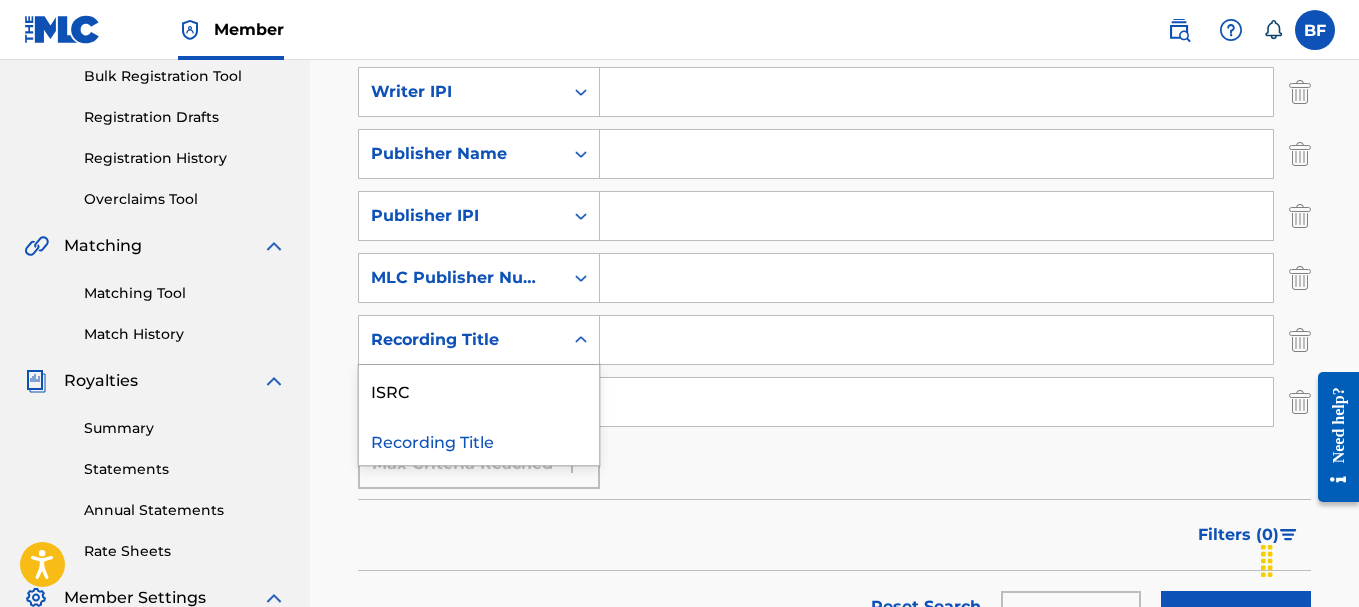 click on "Recording Title" at bounding box center (461, 340) 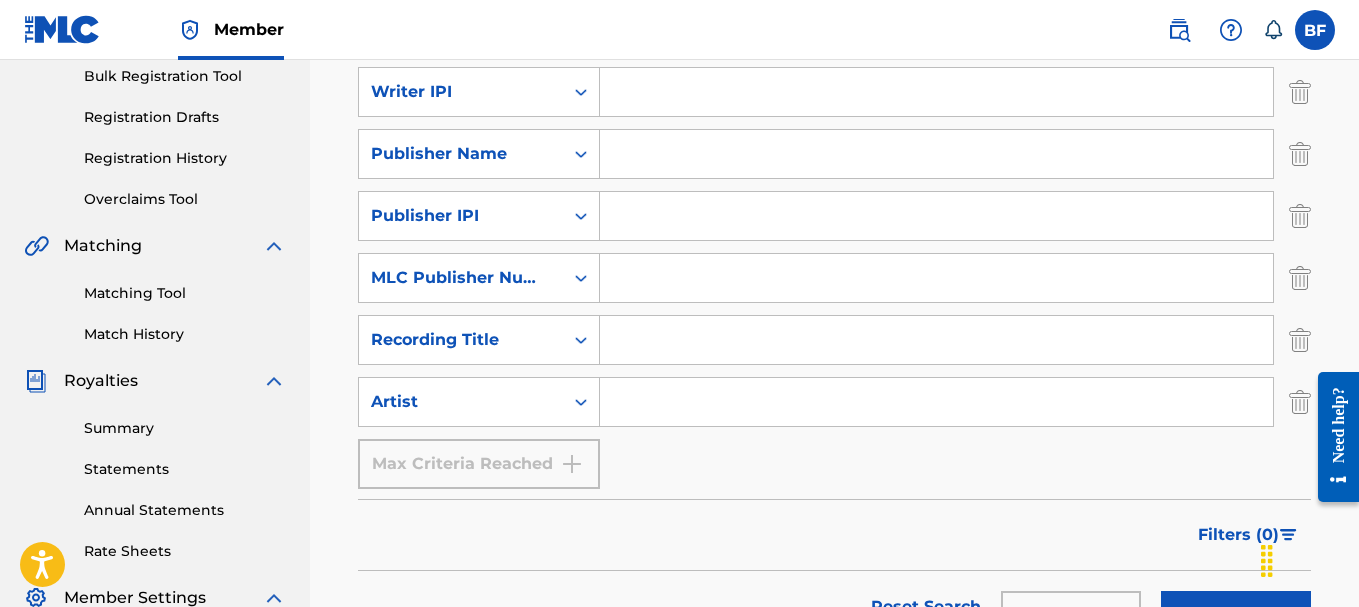 click on "Recording Title" at bounding box center [461, 340] 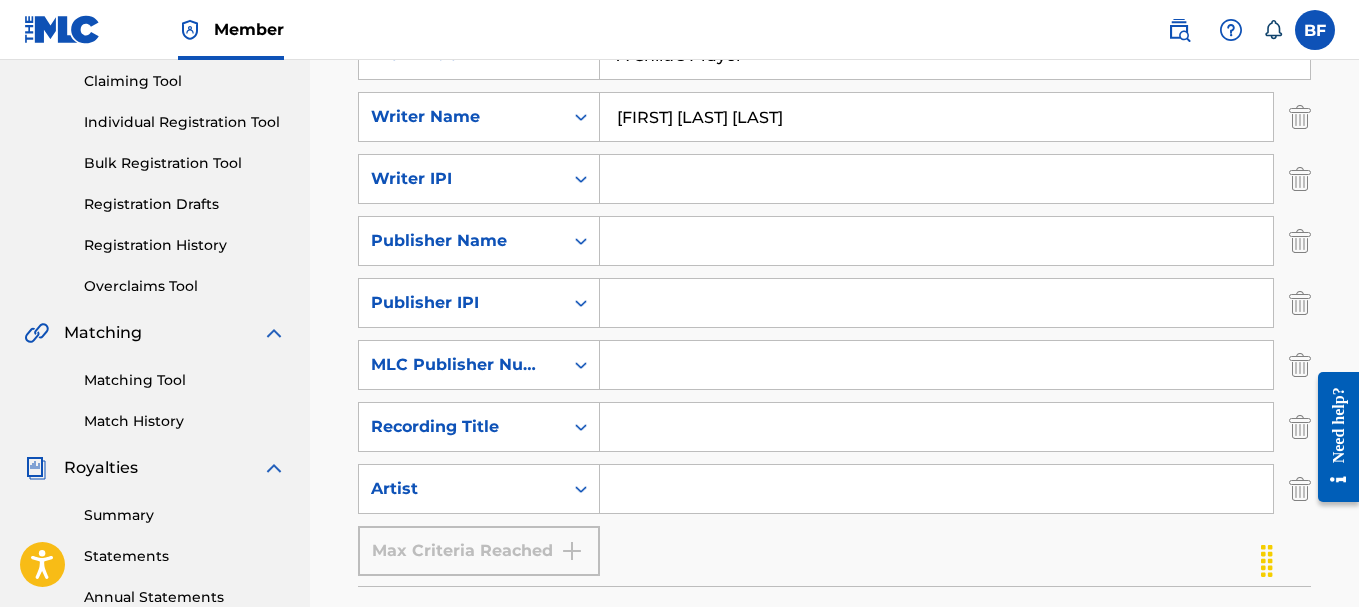 scroll, scrollTop: 100, scrollLeft: 0, axis: vertical 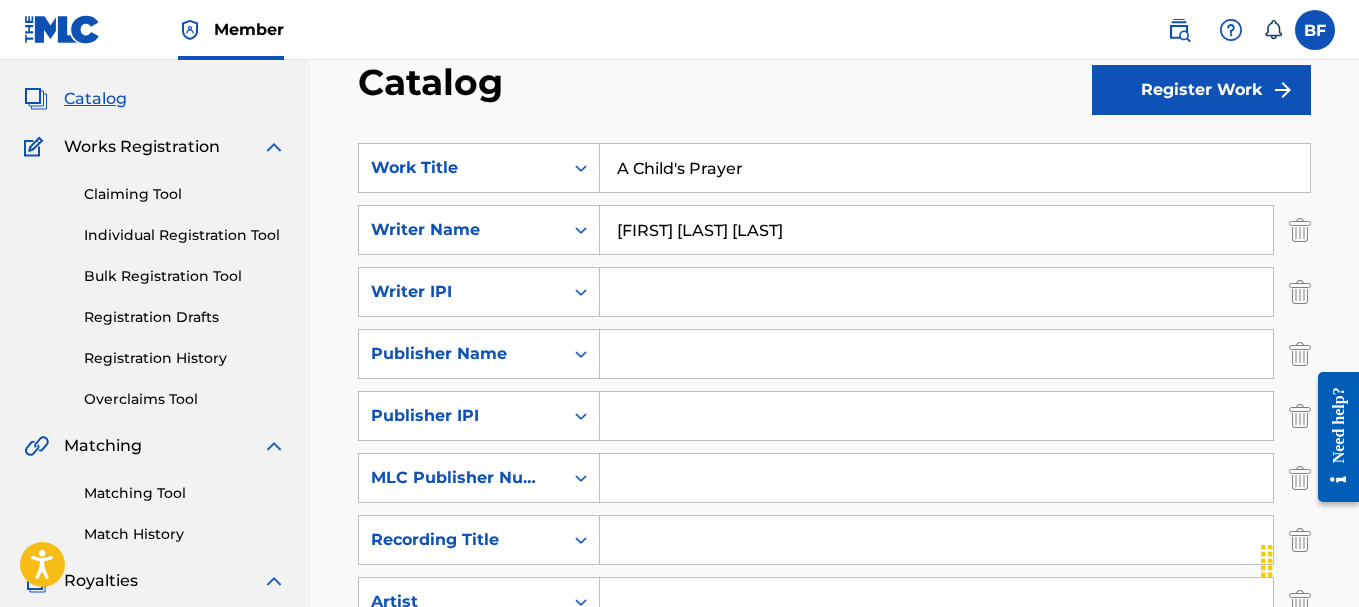 click at bounding box center [936, 292] 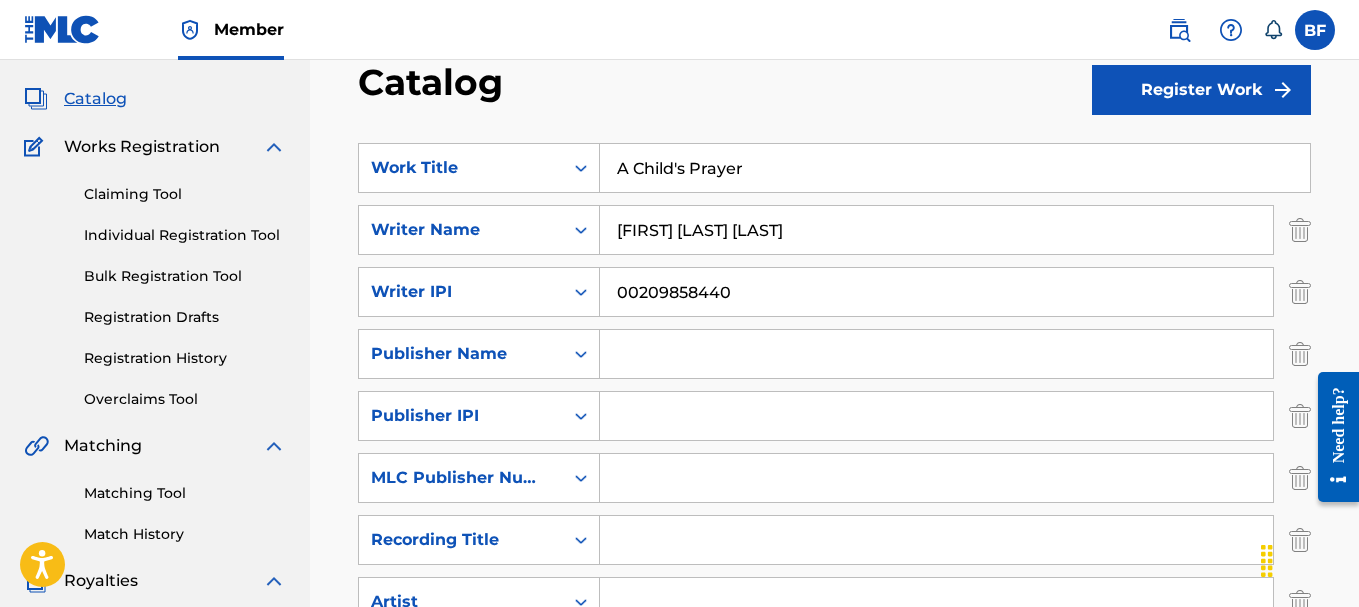 type on "00209858440" 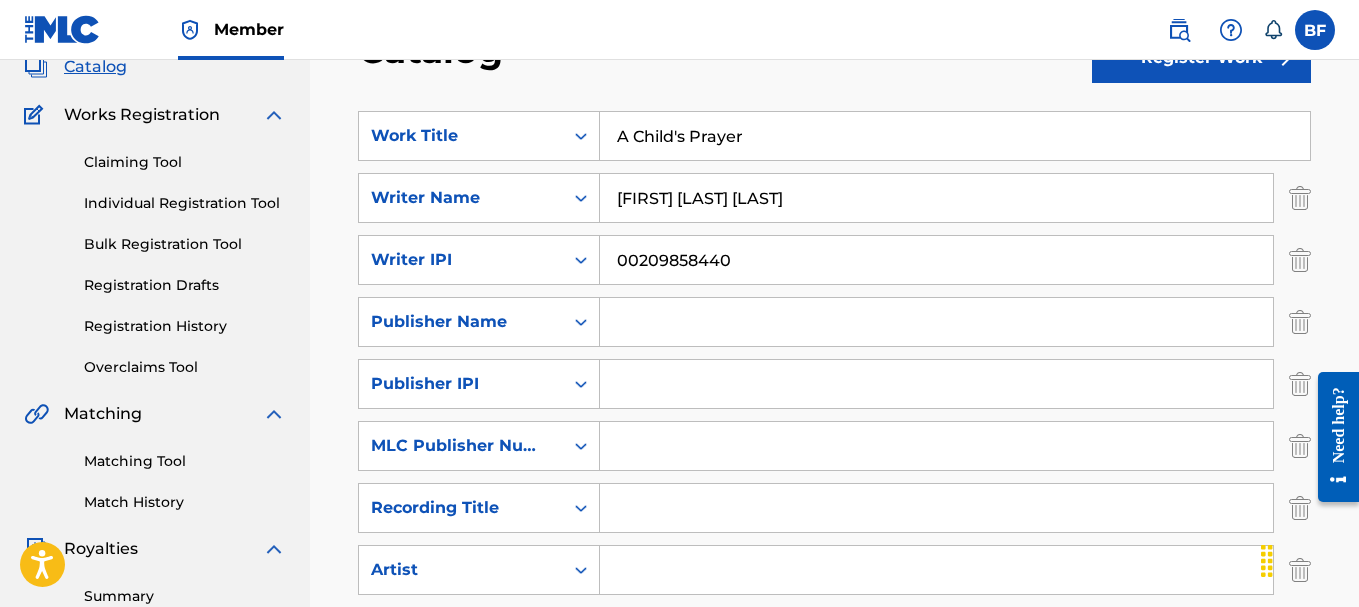 scroll, scrollTop: 100, scrollLeft: 0, axis: vertical 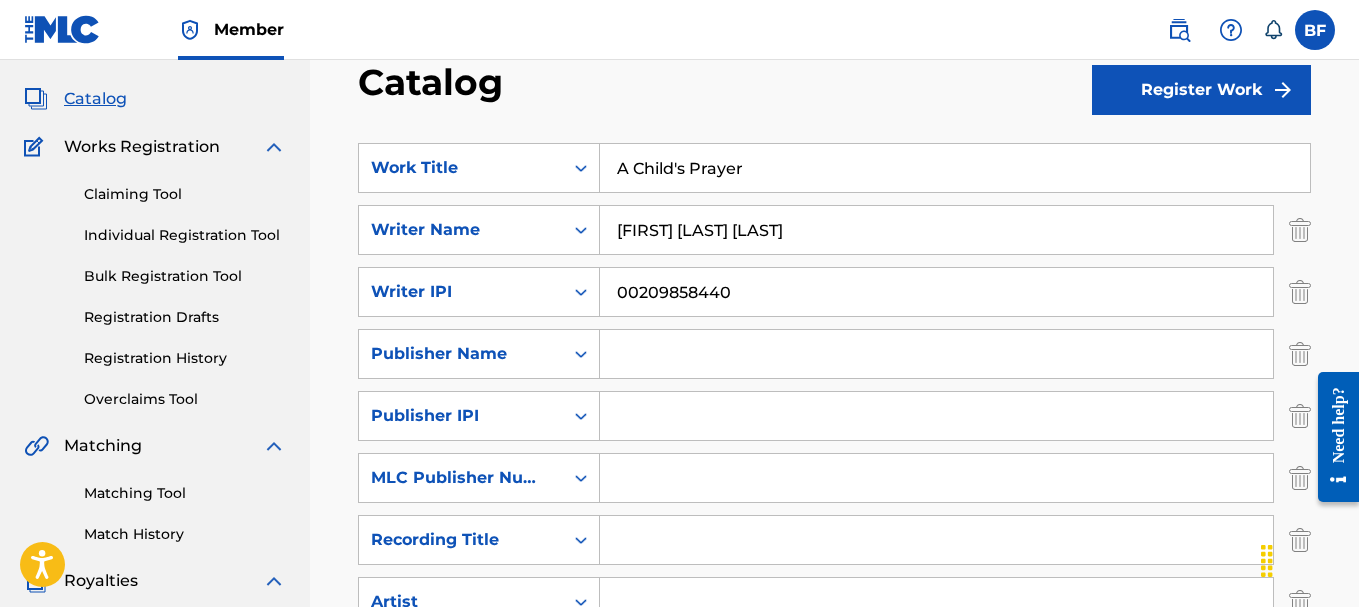 click on "Overclaims Tool" at bounding box center [185, 399] 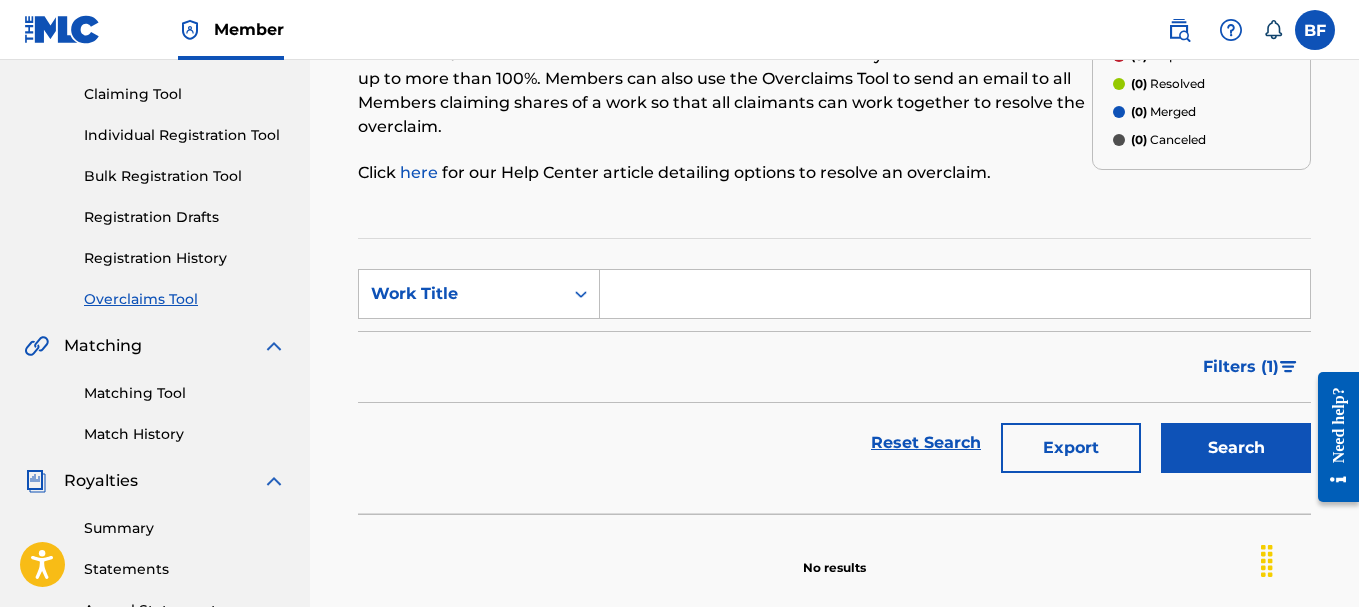 scroll, scrollTop: 100, scrollLeft: 0, axis: vertical 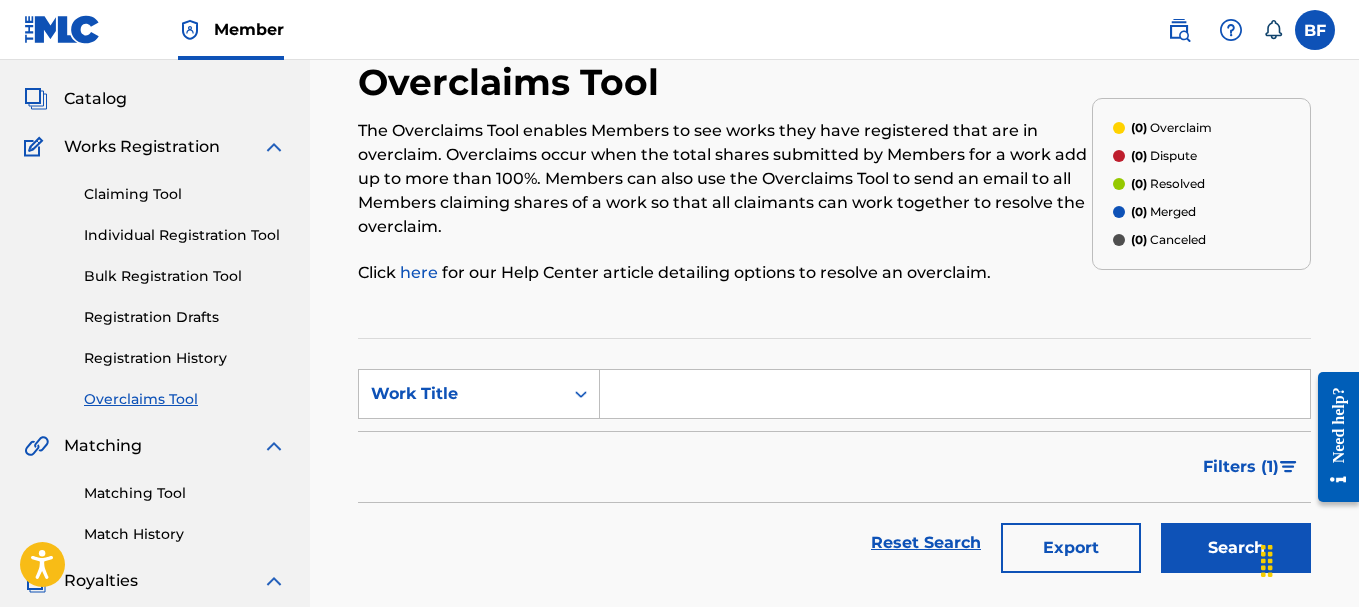 click at bounding box center (62, 29) 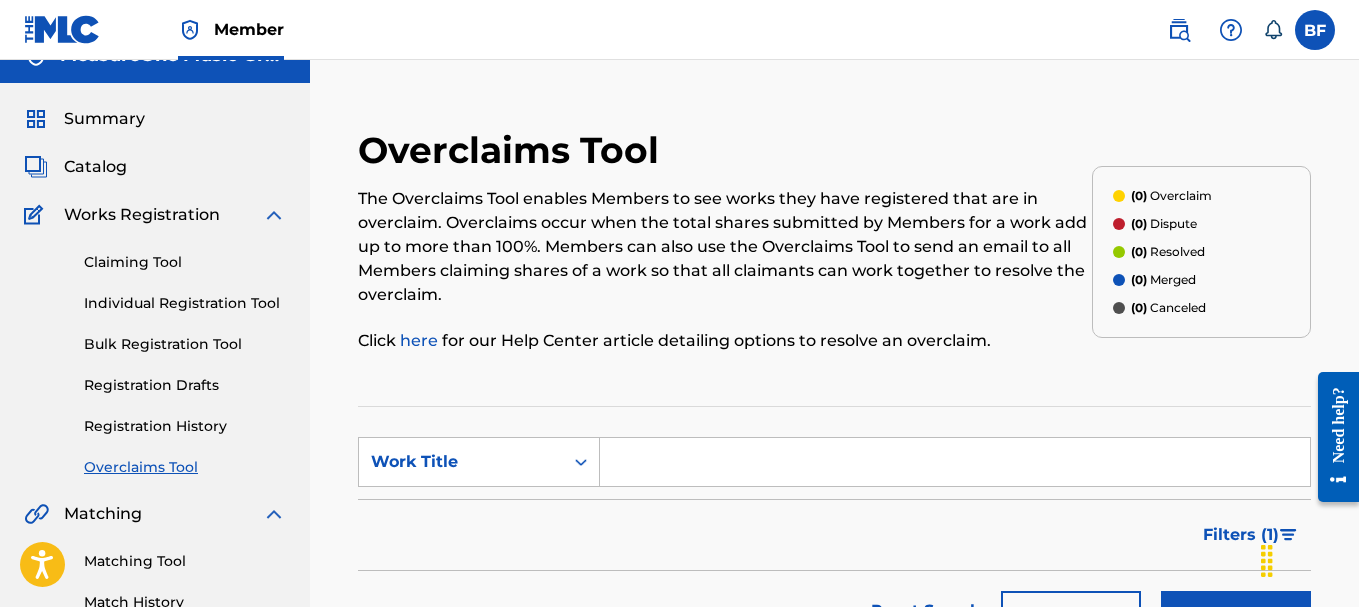 scroll, scrollTop: 0, scrollLeft: 0, axis: both 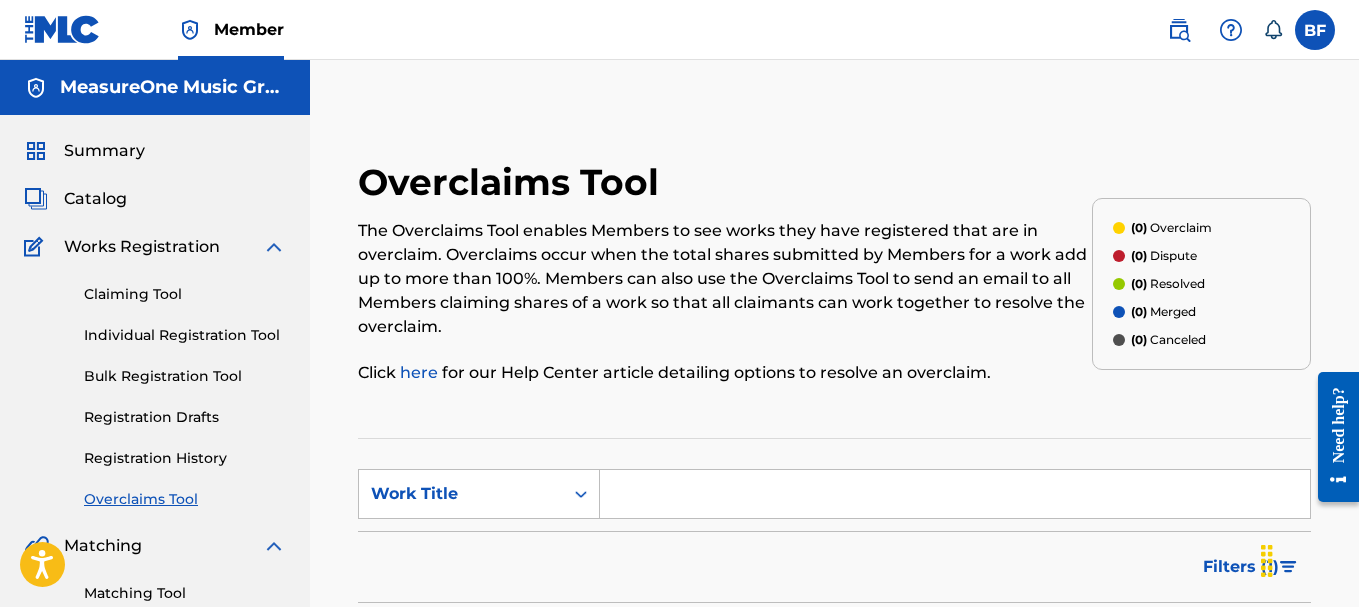 click at bounding box center [1315, 30] 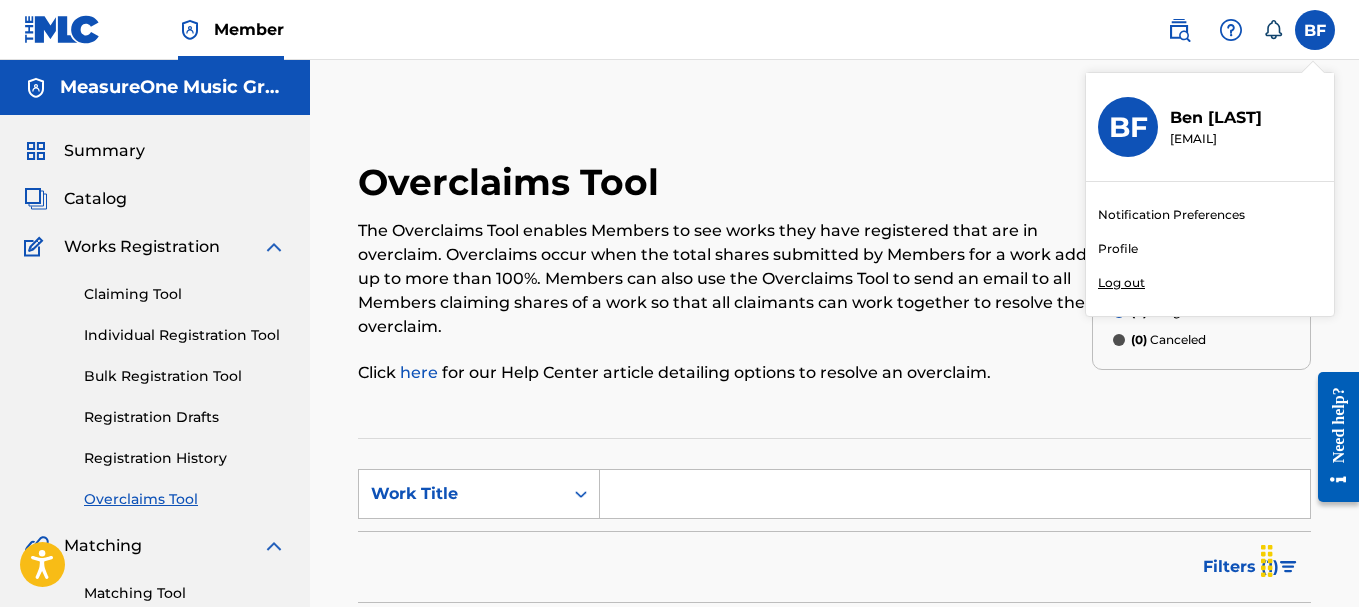 click on "Profile" at bounding box center [1118, 249] 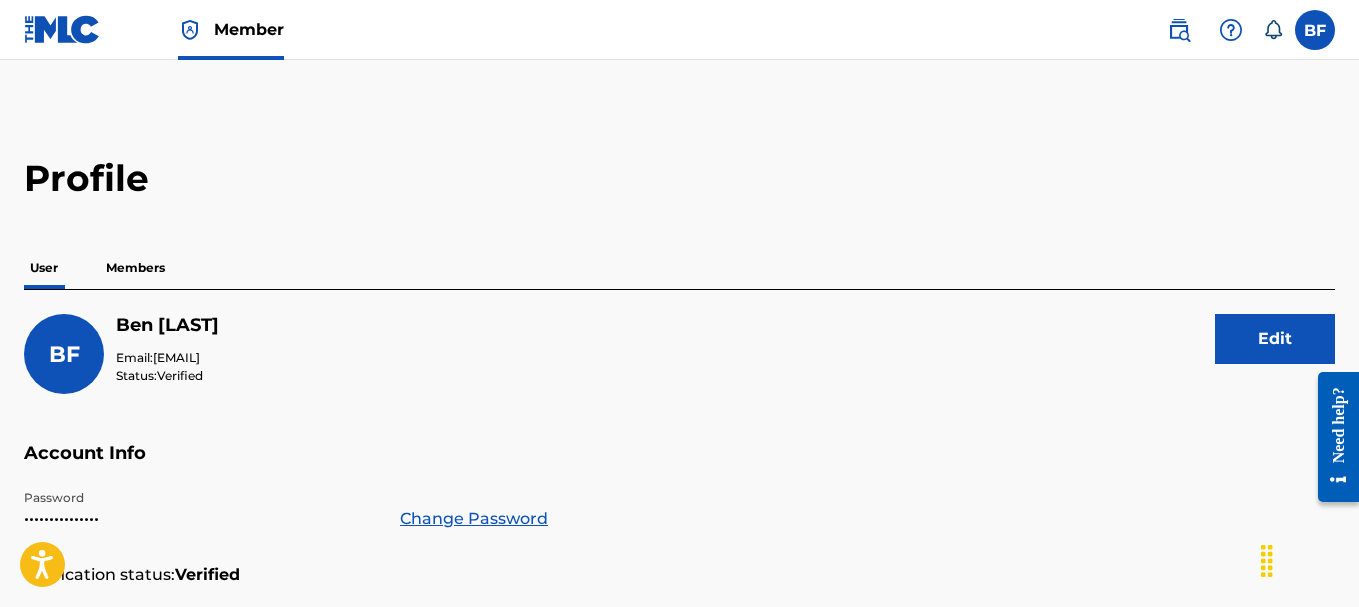 click on "Members" at bounding box center (135, 268) 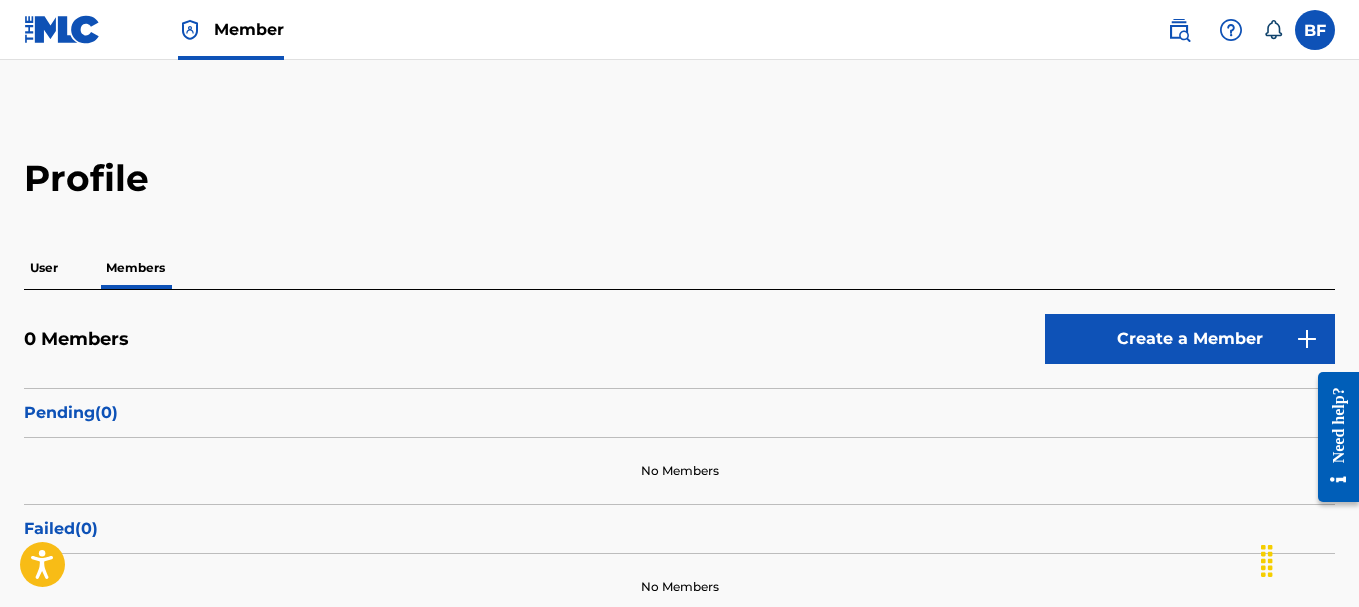 click at bounding box center [62, 29] 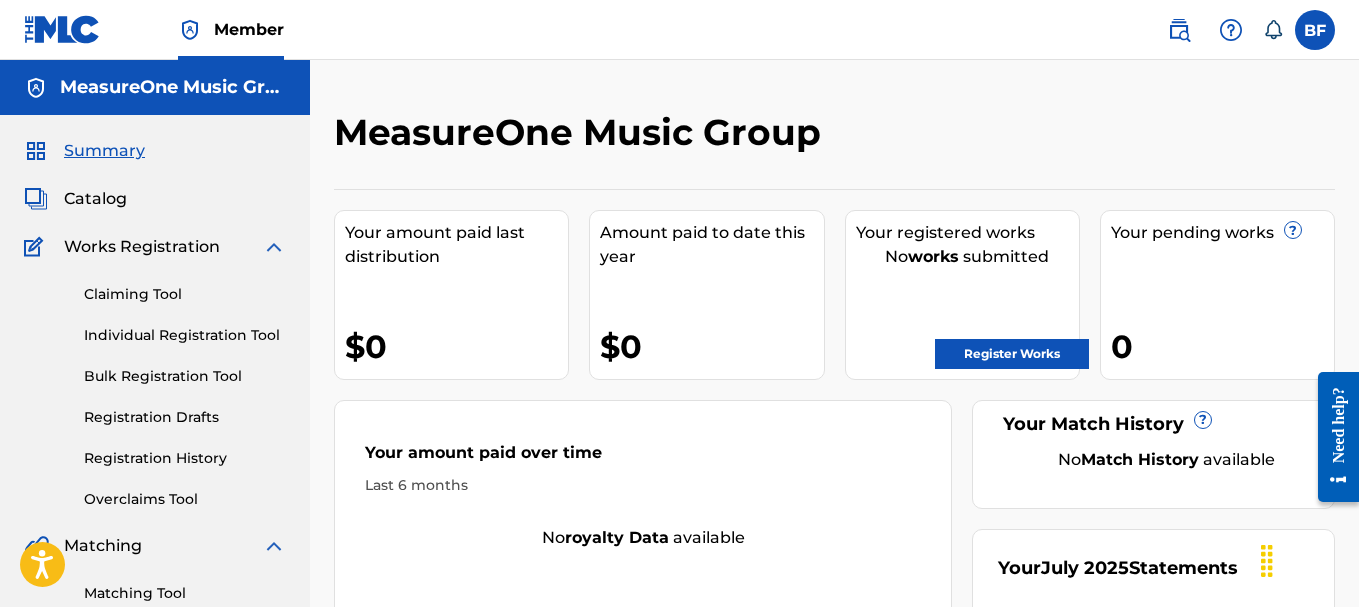 click at bounding box center [1315, 30] 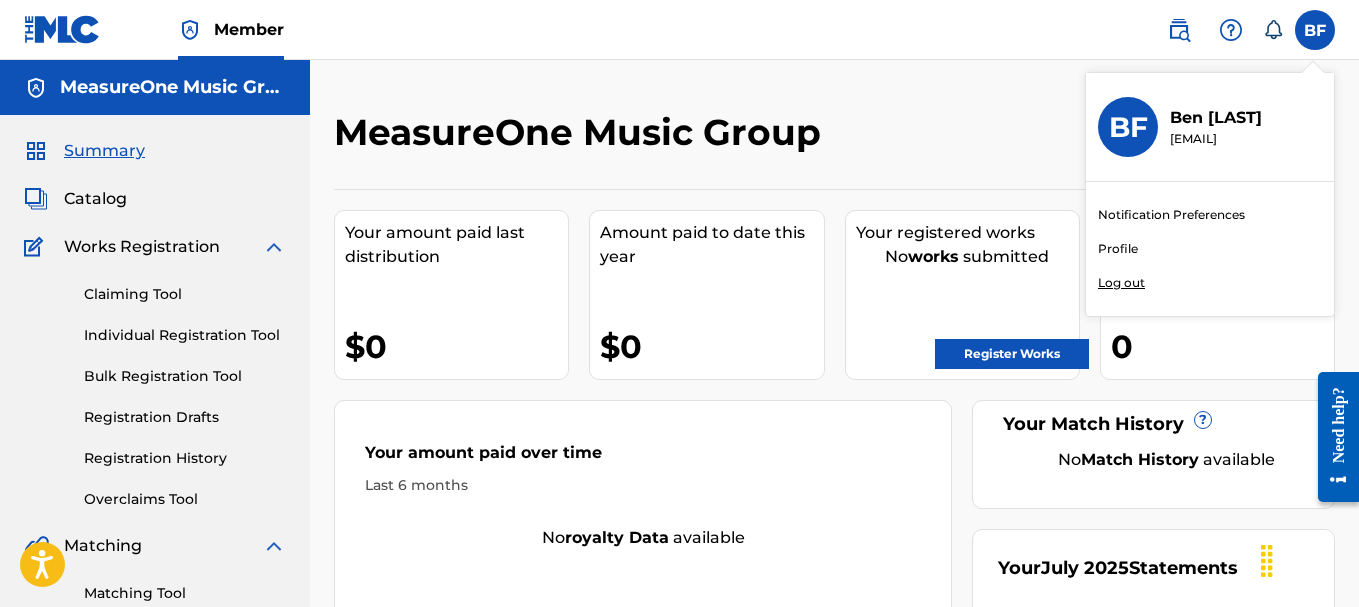 click on "Profile" at bounding box center [1118, 249] 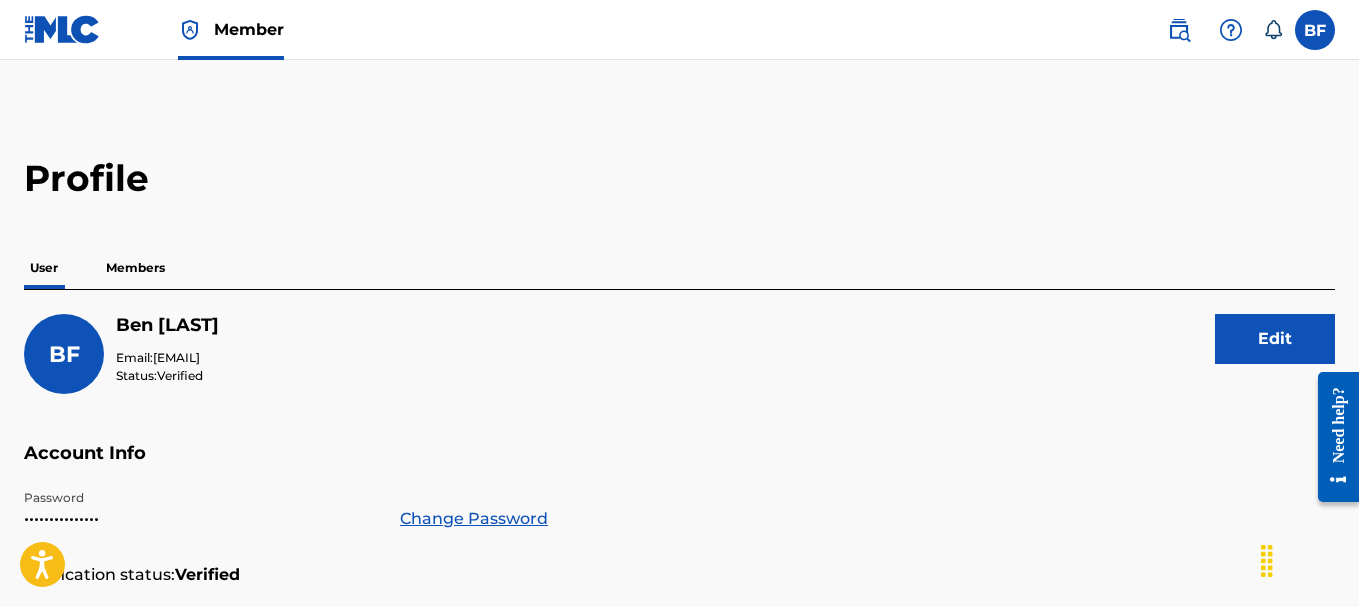click on "Members" at bounding box center [135, 268] 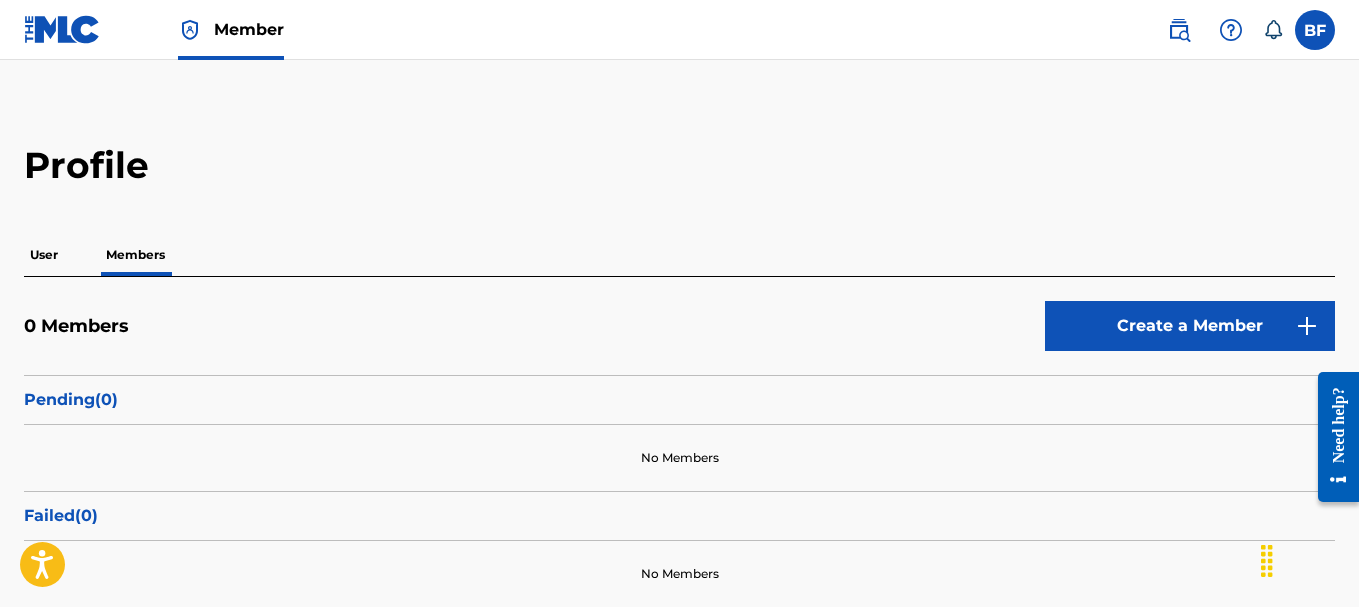 scroll, scrollTop: 100, scrollLeft: 0, axis: vertical 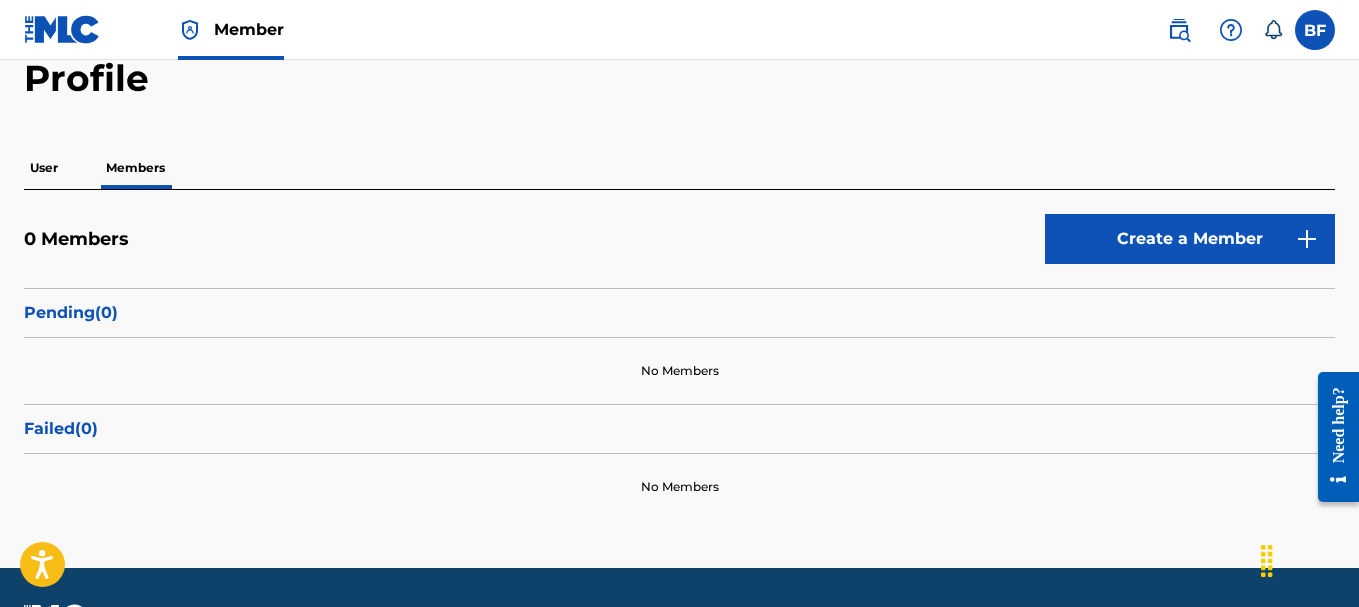 click on "User" at bounding box center [44, 168] 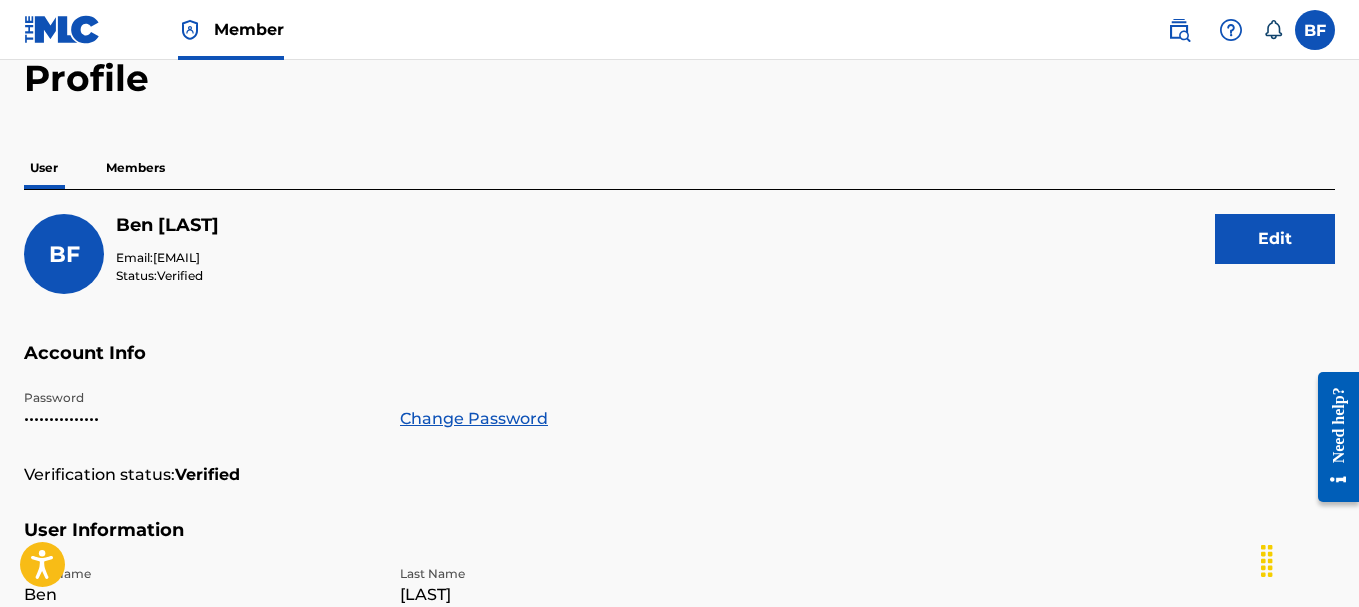 scroll, scrollTop: 0, scrollLeft: 0, axis: both 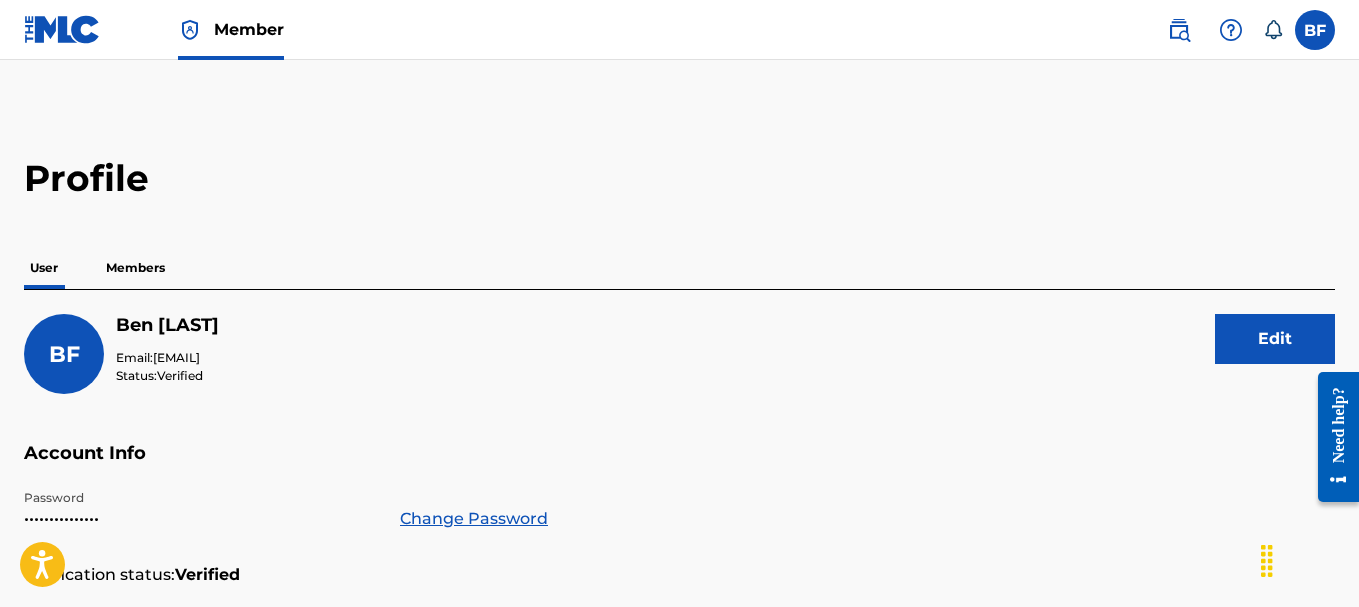 click on "Members" at bounding box center [135, 268] 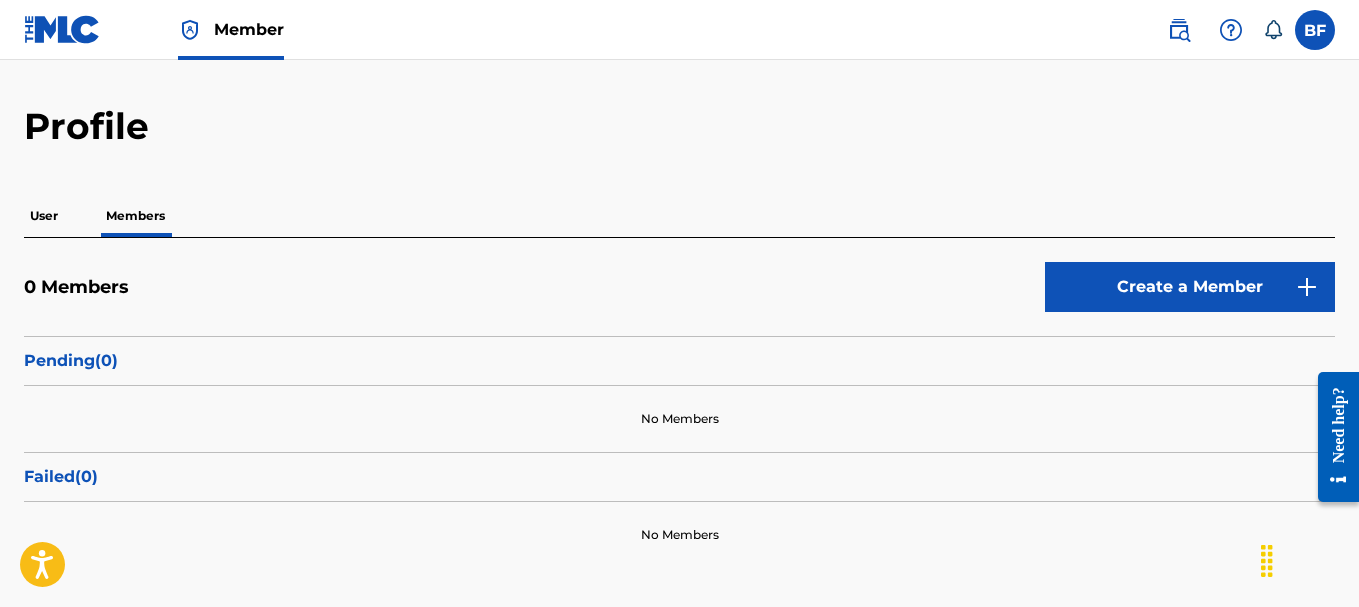 scroll, scrollTop: 100, scrollLeft: 0, axis: vertical 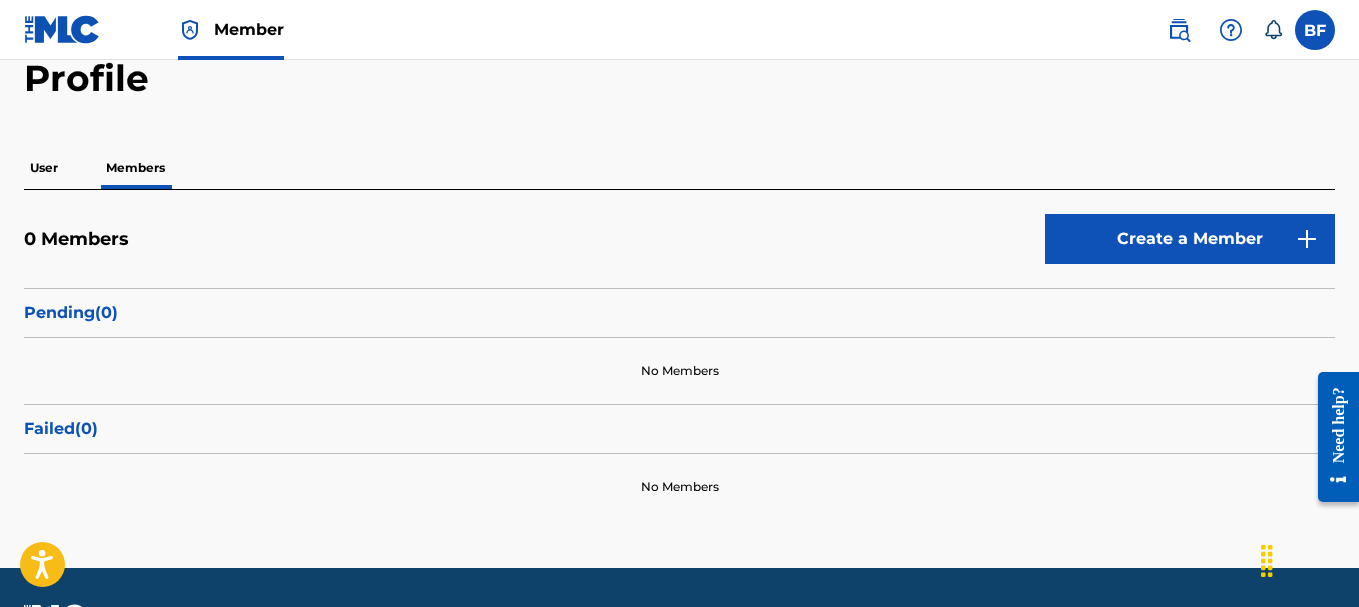 click at bounding box center [62, 29] 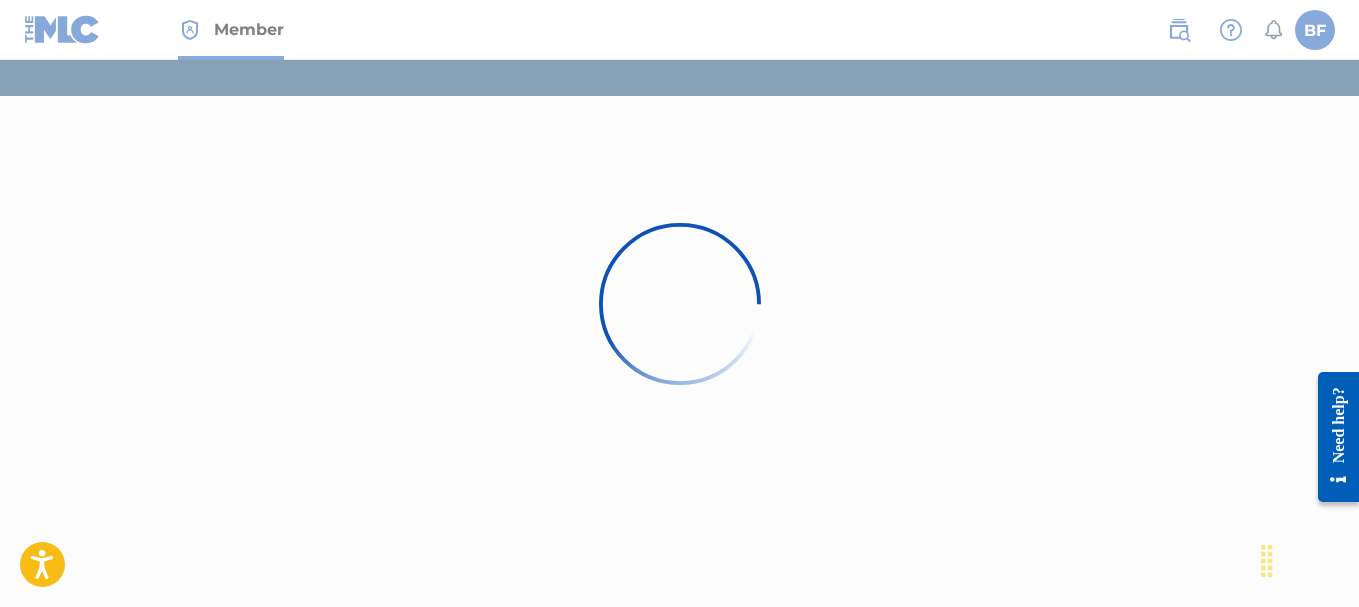scroll, scrollTop: 0, scrollLeft: 0, axis: both 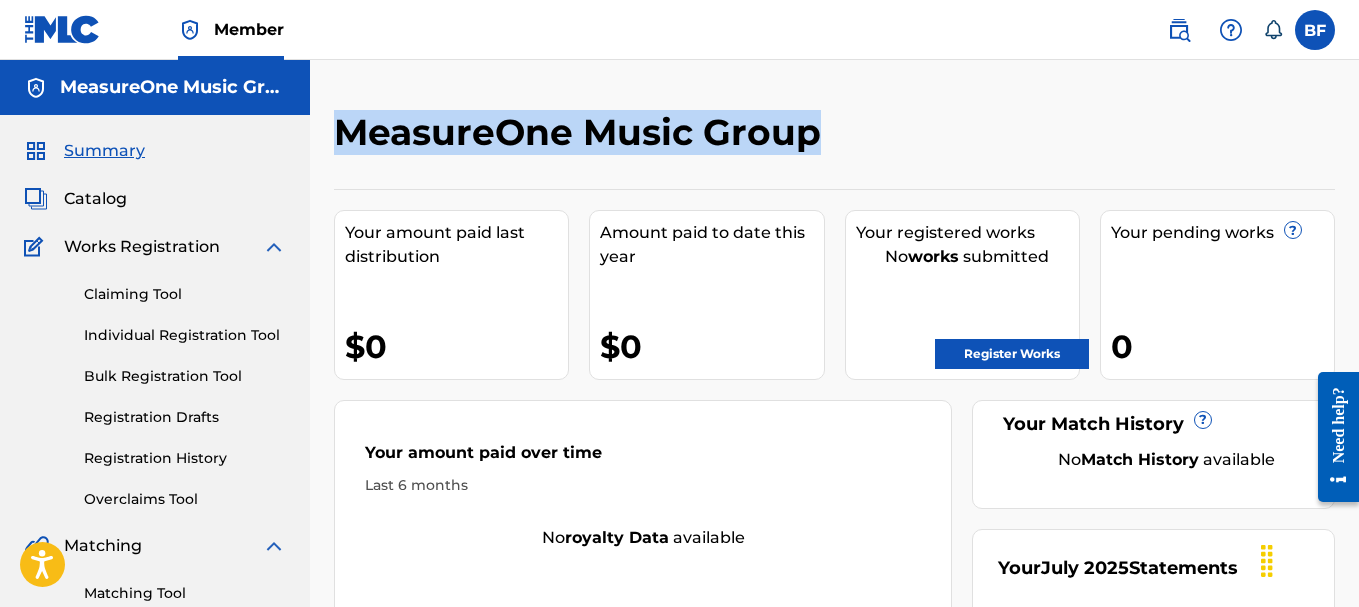 drag, startPoint x: 819, startPoint y: 139, endPoint x: 344, endPoint y: 140, distance: 475.00104 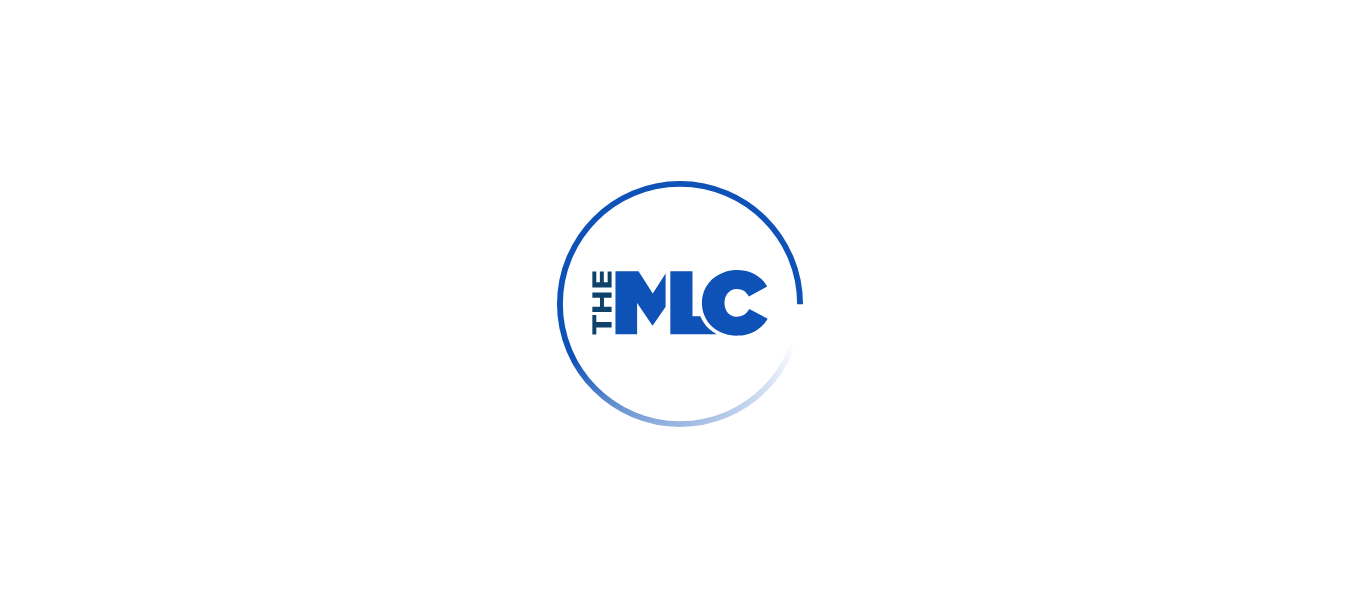scroll, scrollTop: 0, scrollLeft: 0, axis: both 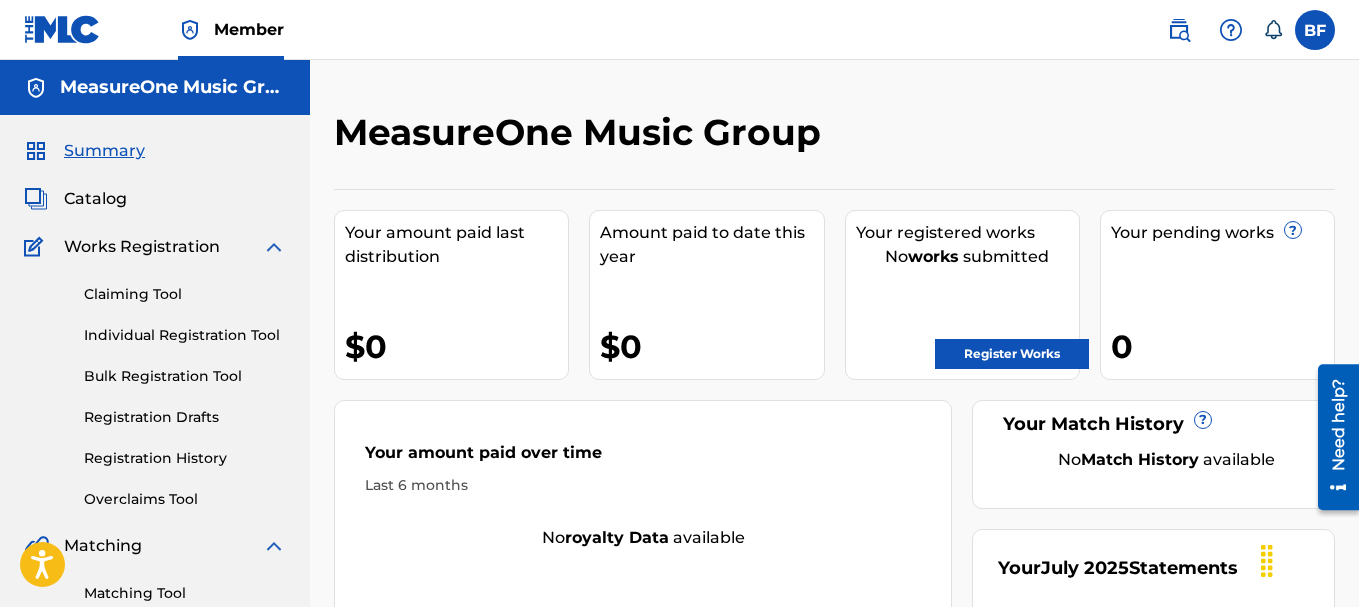 drag, startPoint x: 425, startPoint y: 0, endPoint x: 853, endPoint y: 31, distance: 429.1212 